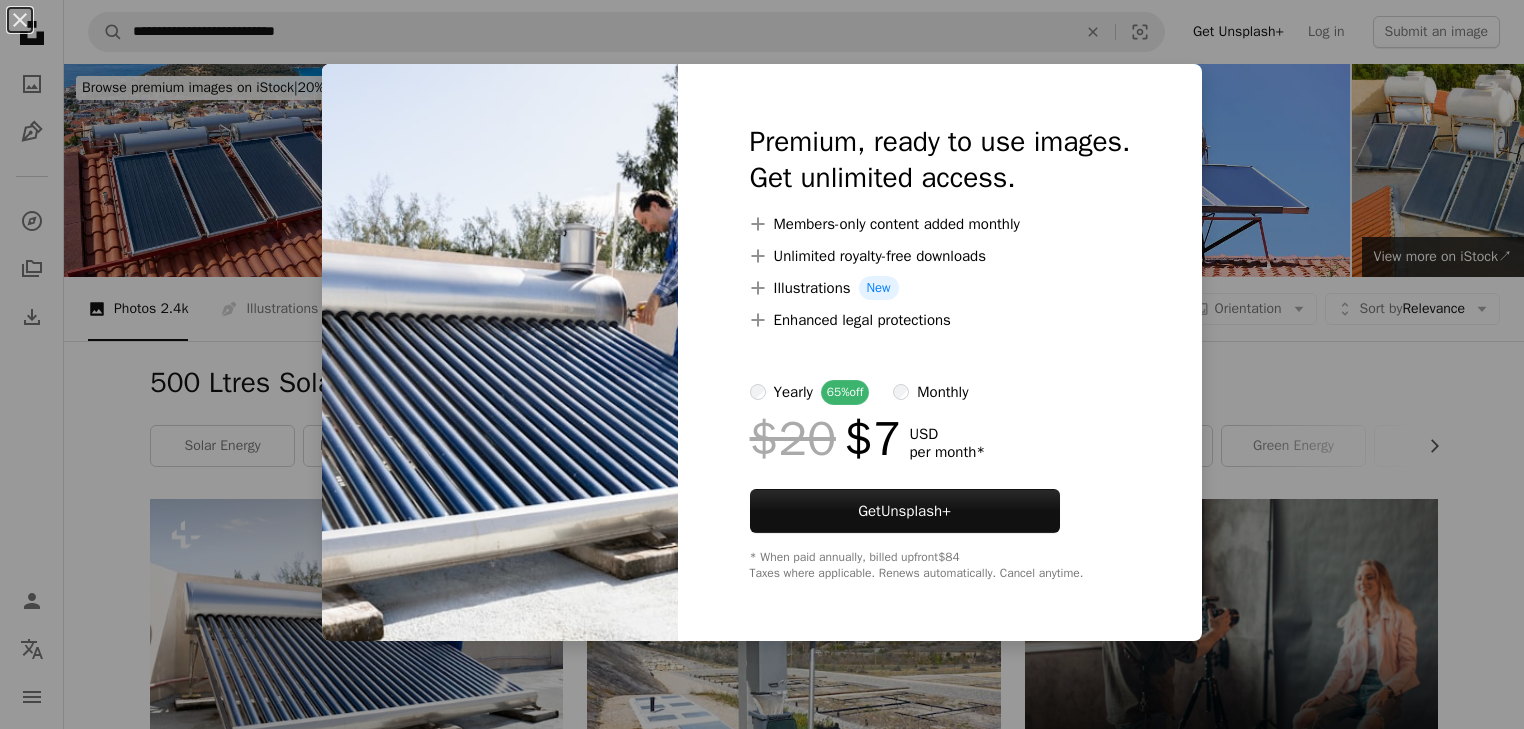 scroll, scrollTop: 240, scrollLeft: 0, axis: vertical 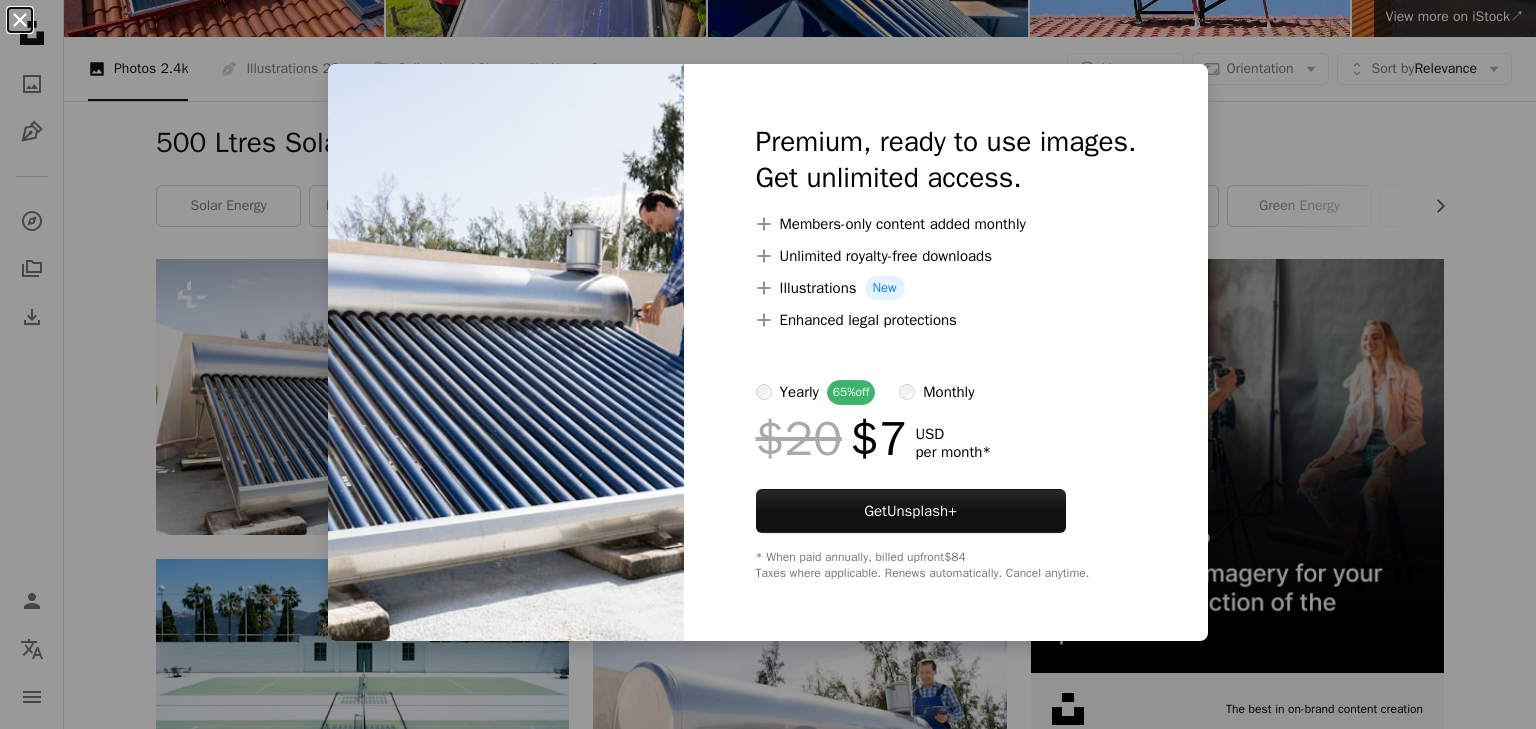 click on "An X shape" at bounding box center [20, 20] 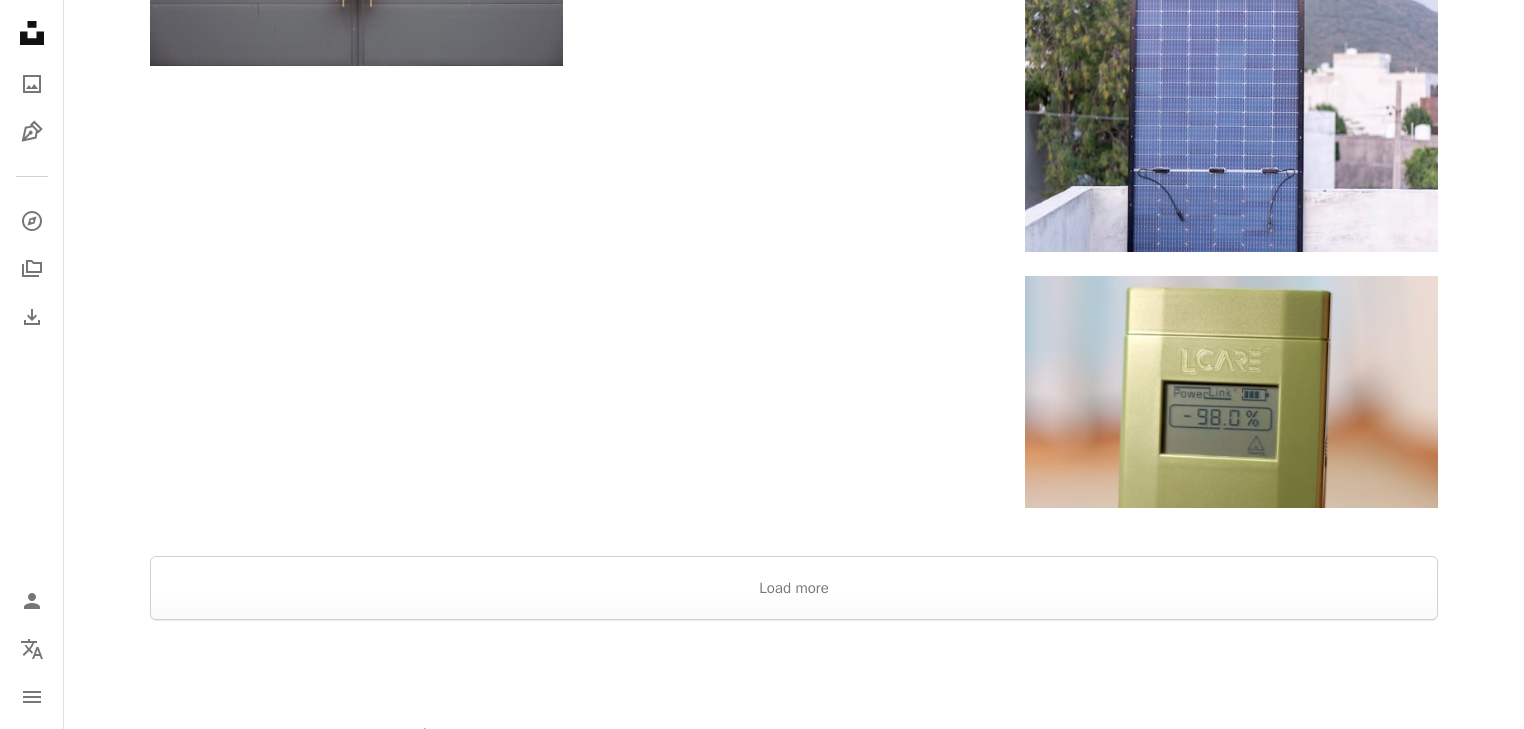 scroll, scrollTop: 2960, scrollLeft: 0, axis: vertical 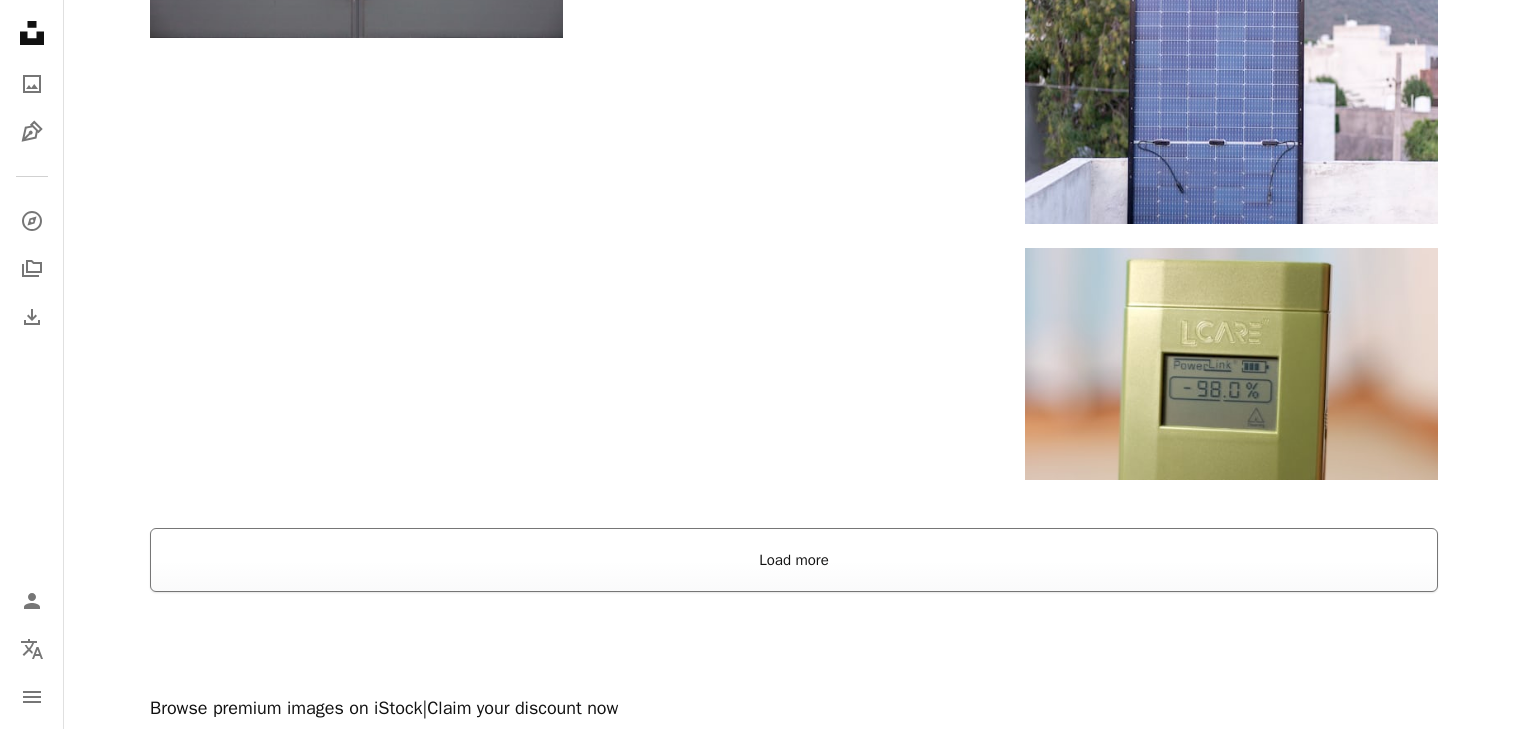 click on "Load more" at bounding box center [794, 560] 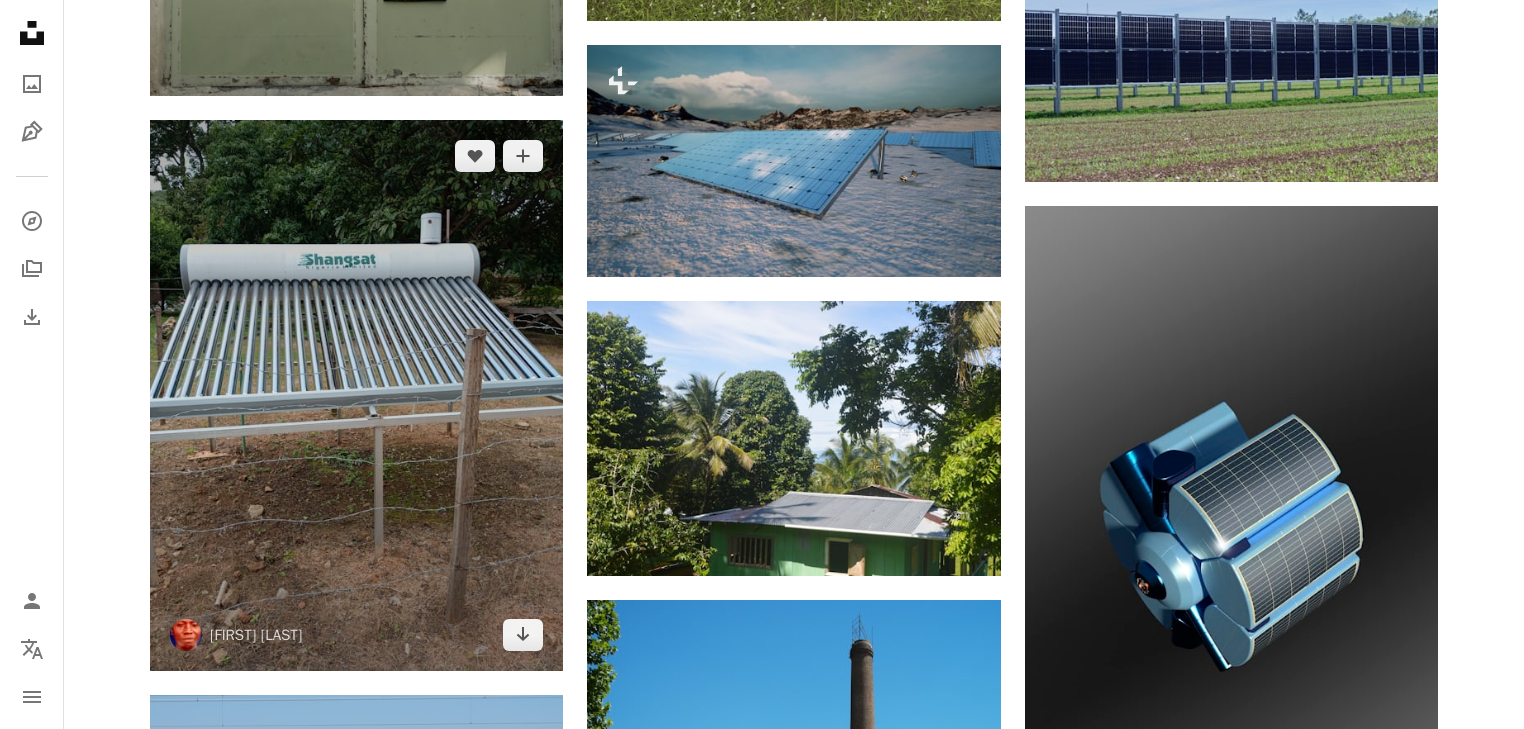 scroll, scrollTop: 5440, scrollLeft: 0, axis: vertical 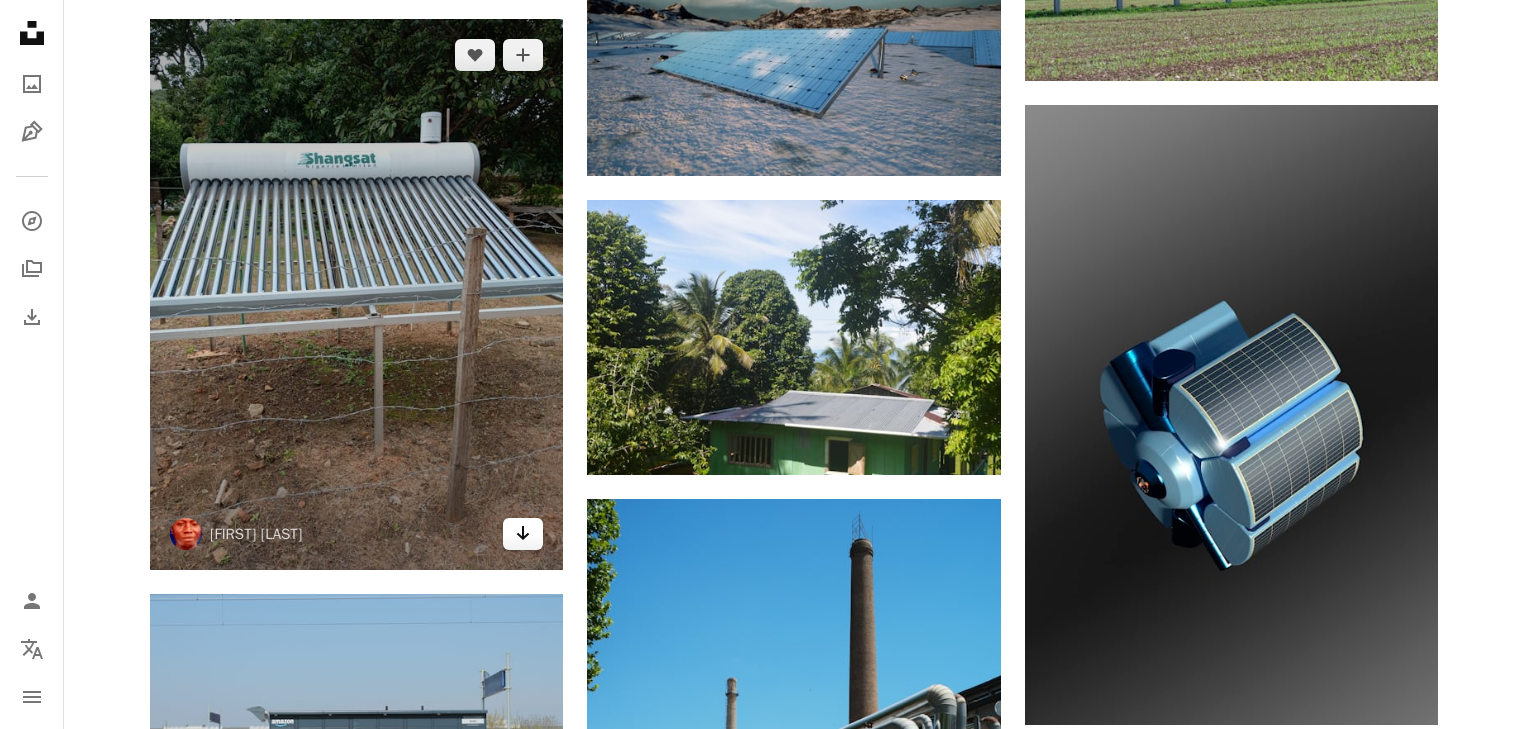 click 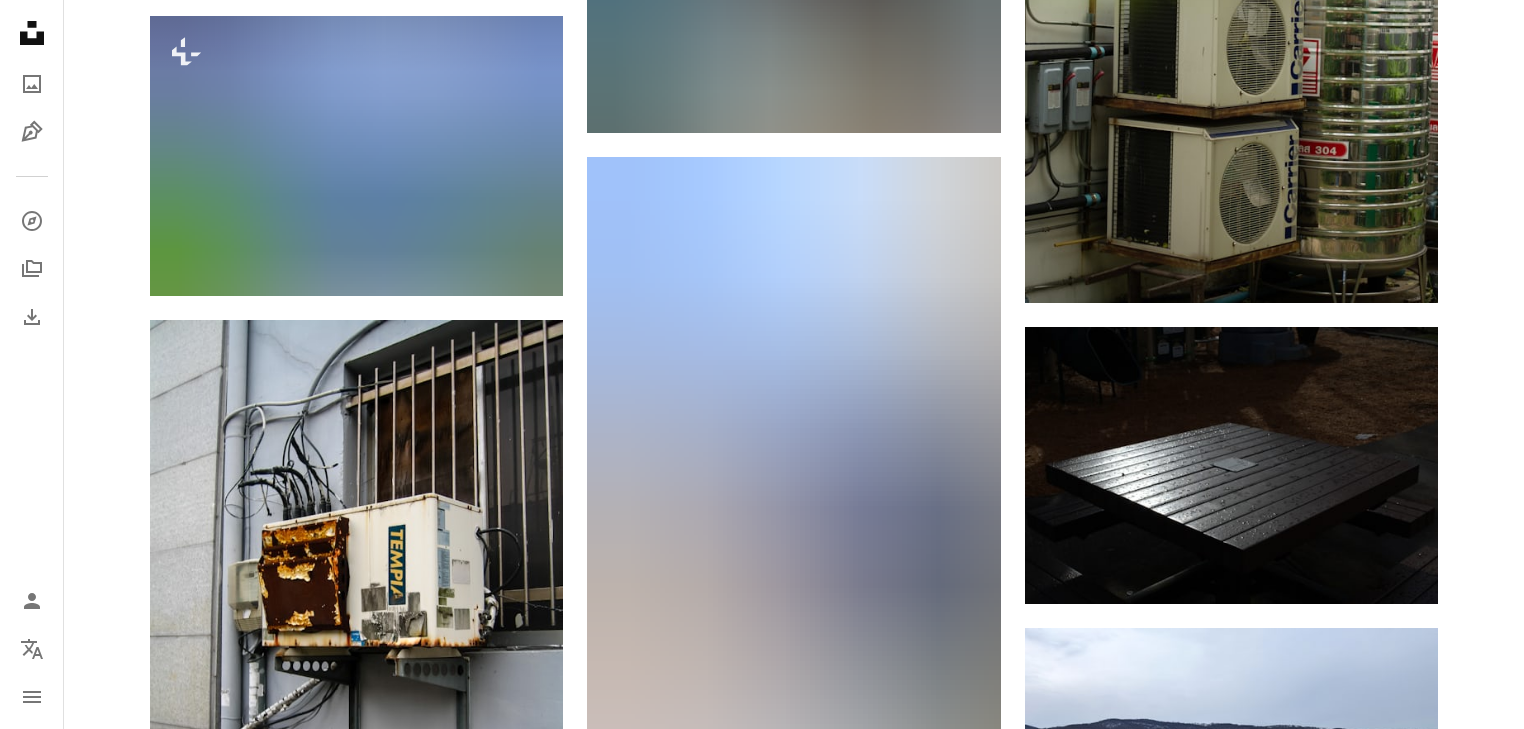 scroll, scrollTop: 15280, scrollLeft: 0, axis: vertical 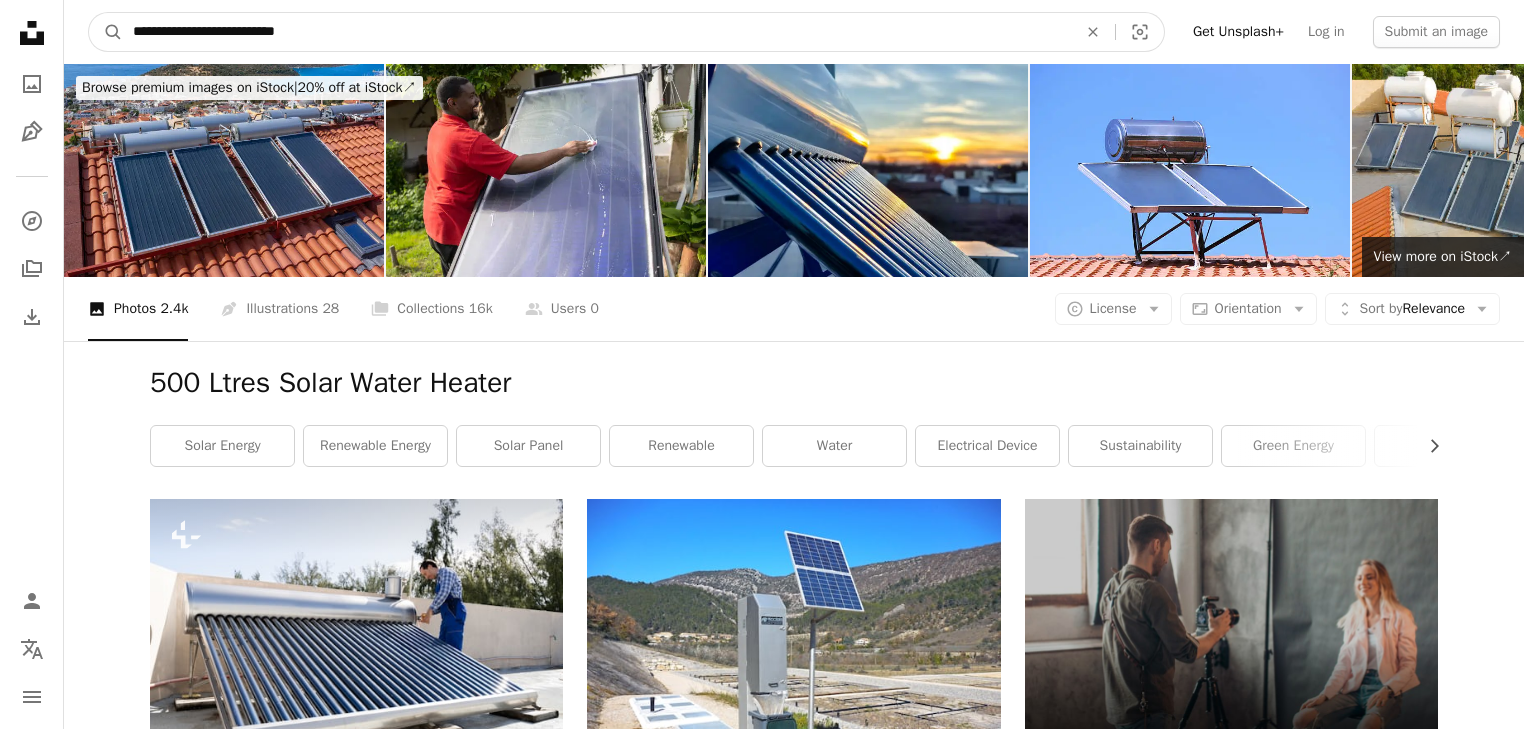 drag, startPoint x: 320, startPoint y: 35, endPoint x: 0, endPoint y: -27, distance: 325.95093 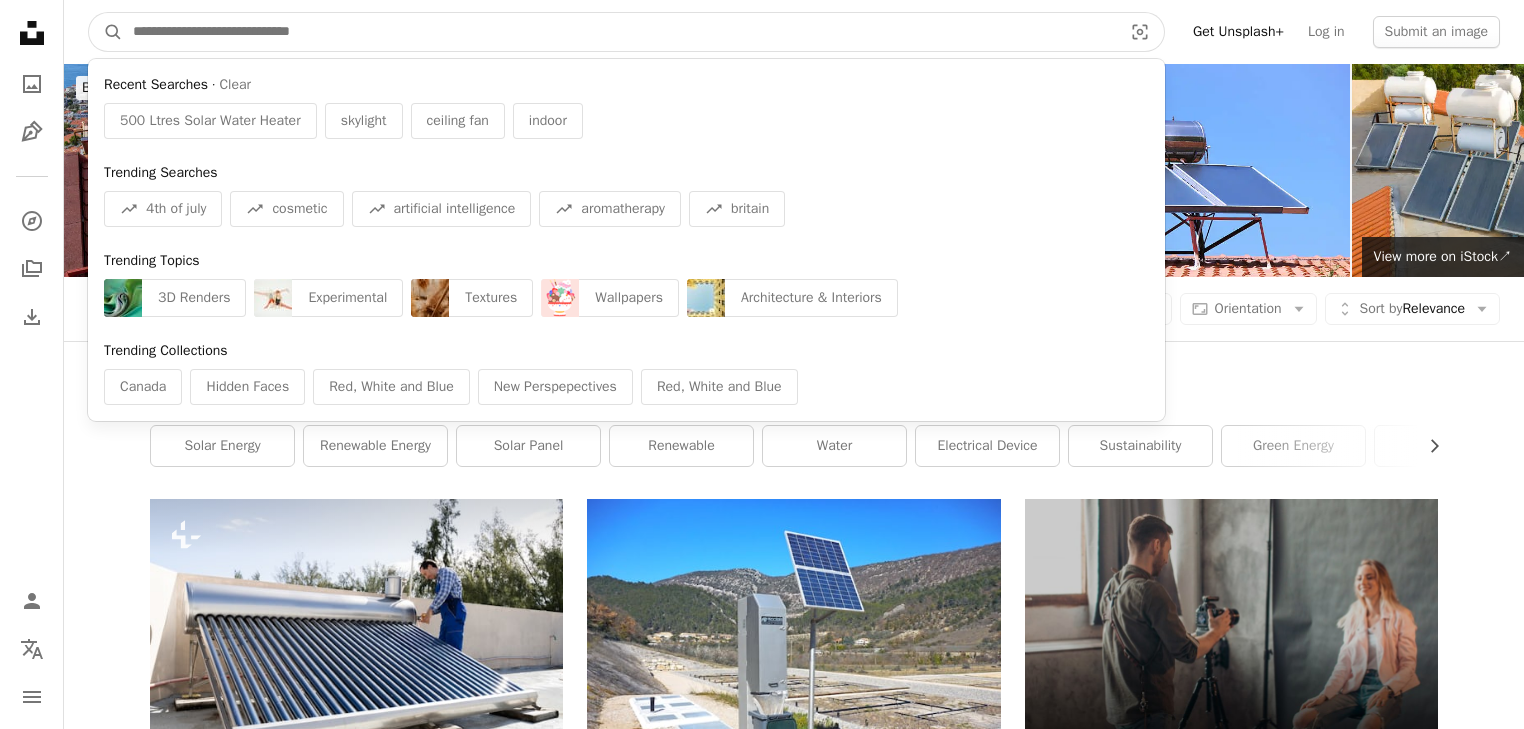 paste on "**********" 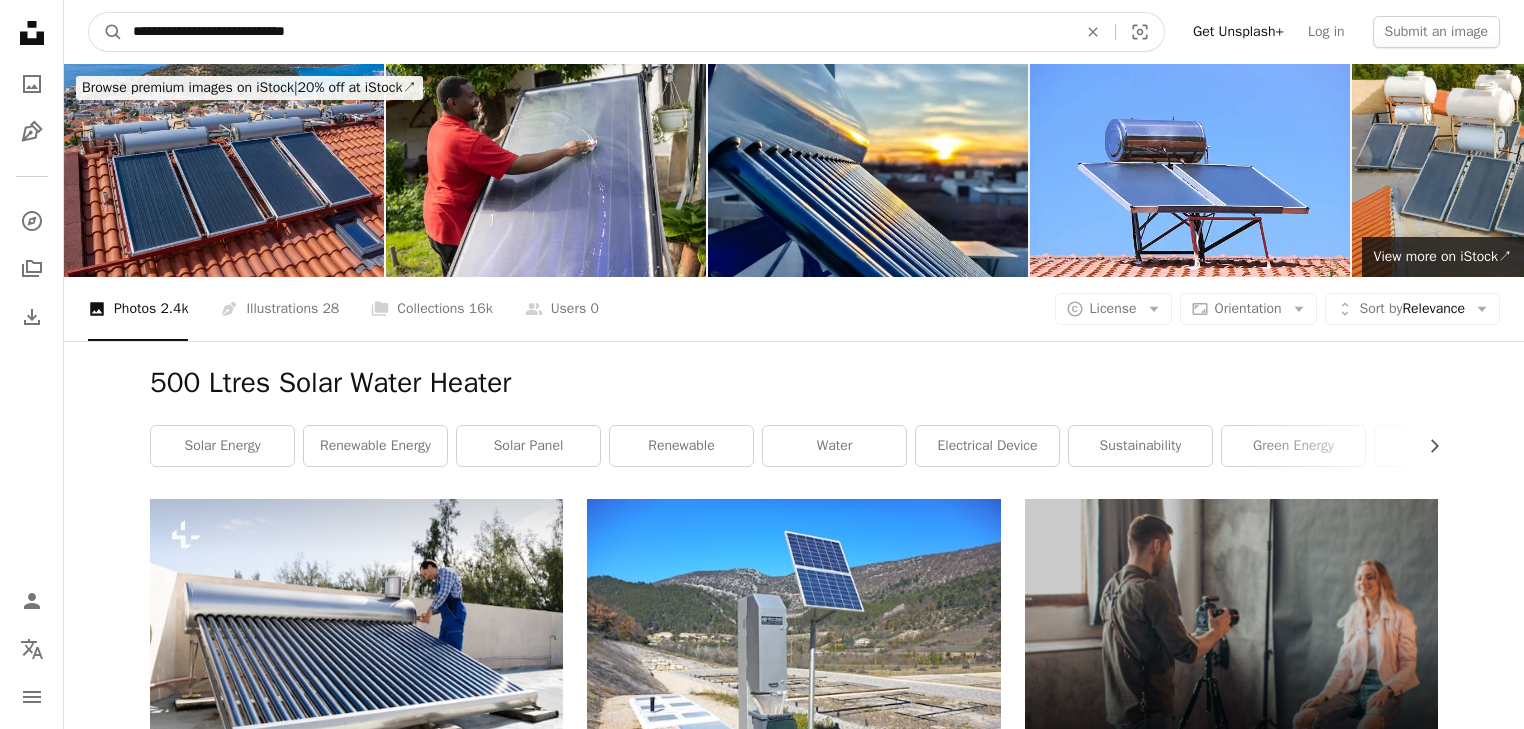 click on "A magnifying glass" at bounding box center [106, 32] 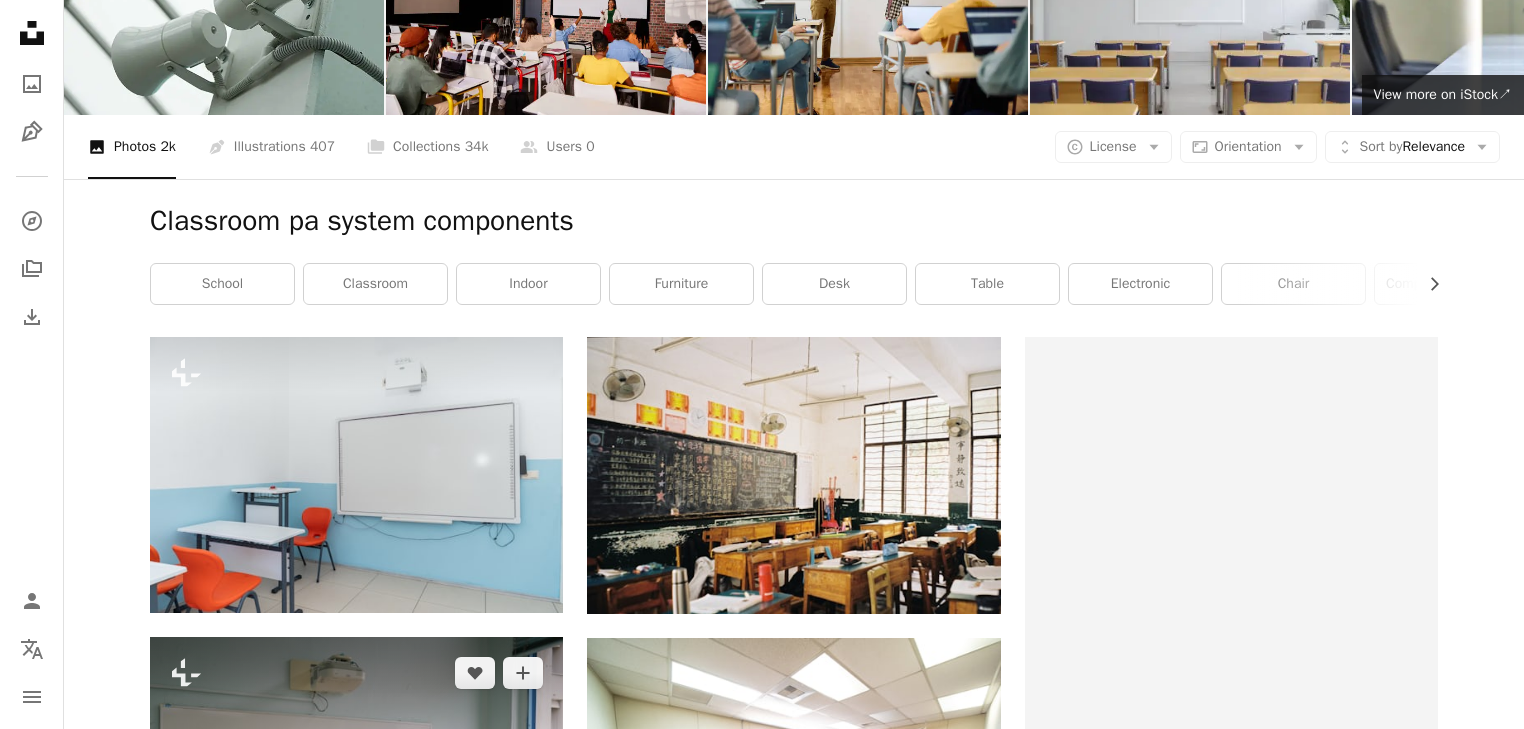 scroll, scrollTop: 0, scrollLeft: 0, axis: both 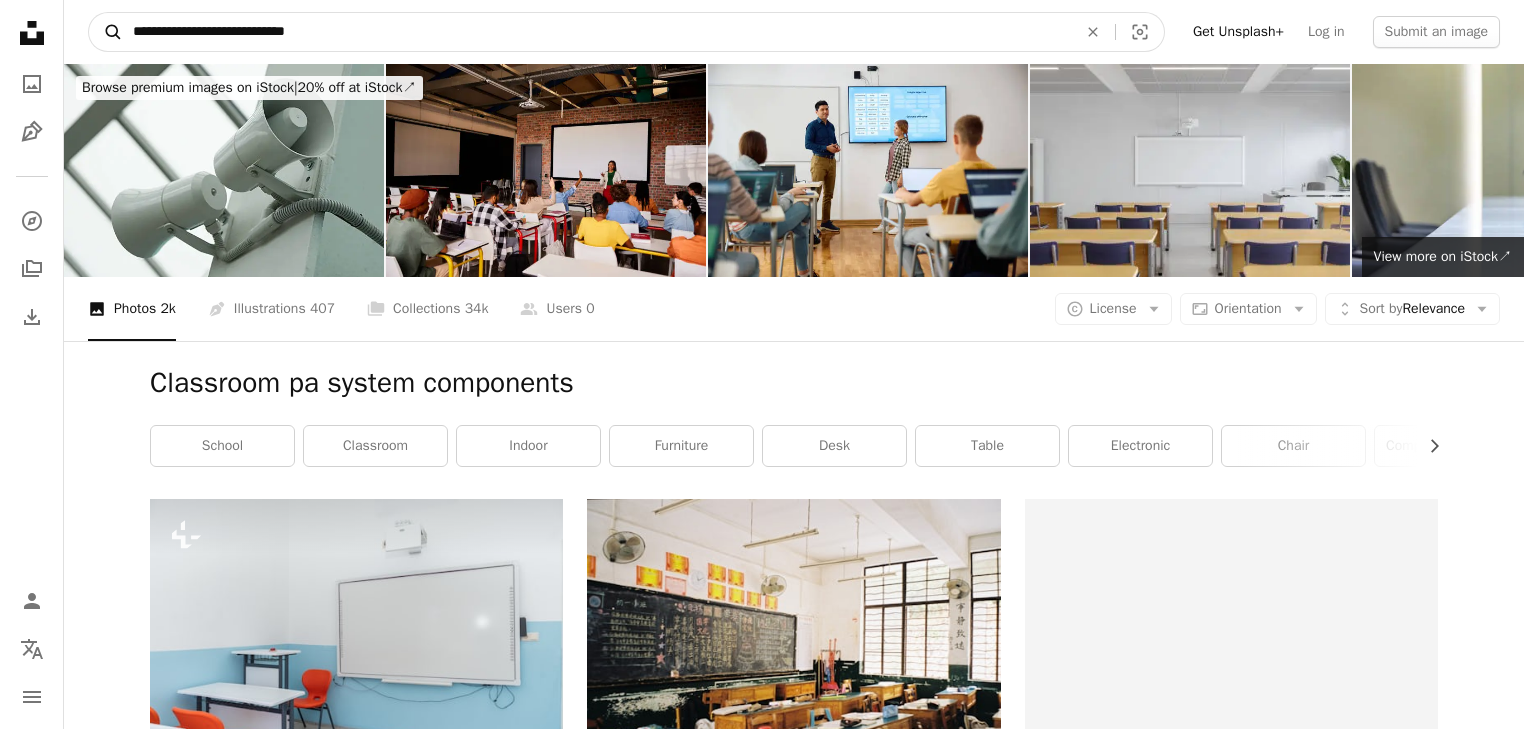 drag, startPoint x: 200, startPoint y: 35, endPoint x: 109, endPoint y: 29, distance: 91.197586 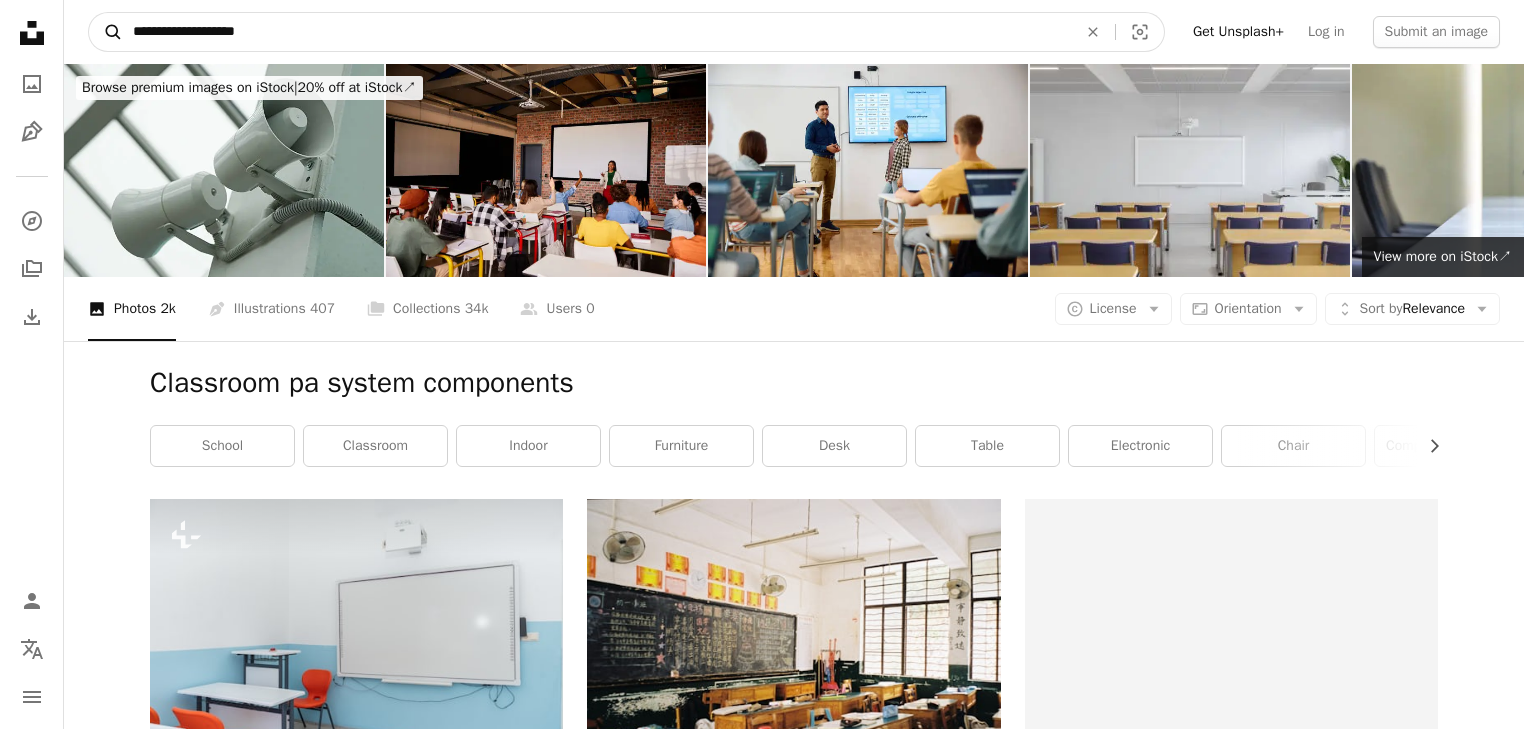 click on "A magnifying glass" at bounding box center [106, 32] 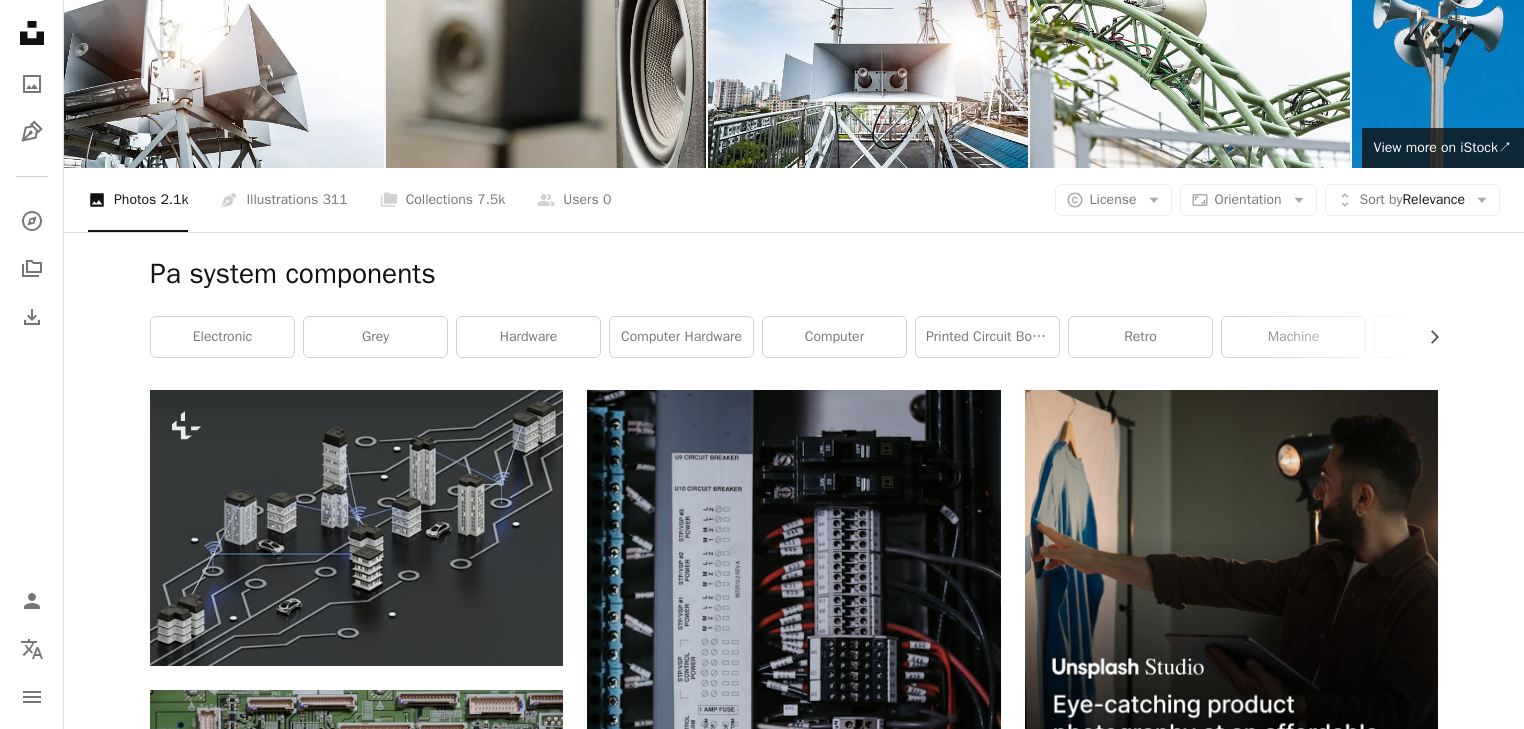 scroll, scrollTop: 0, scrollLeft: 0, axis: both 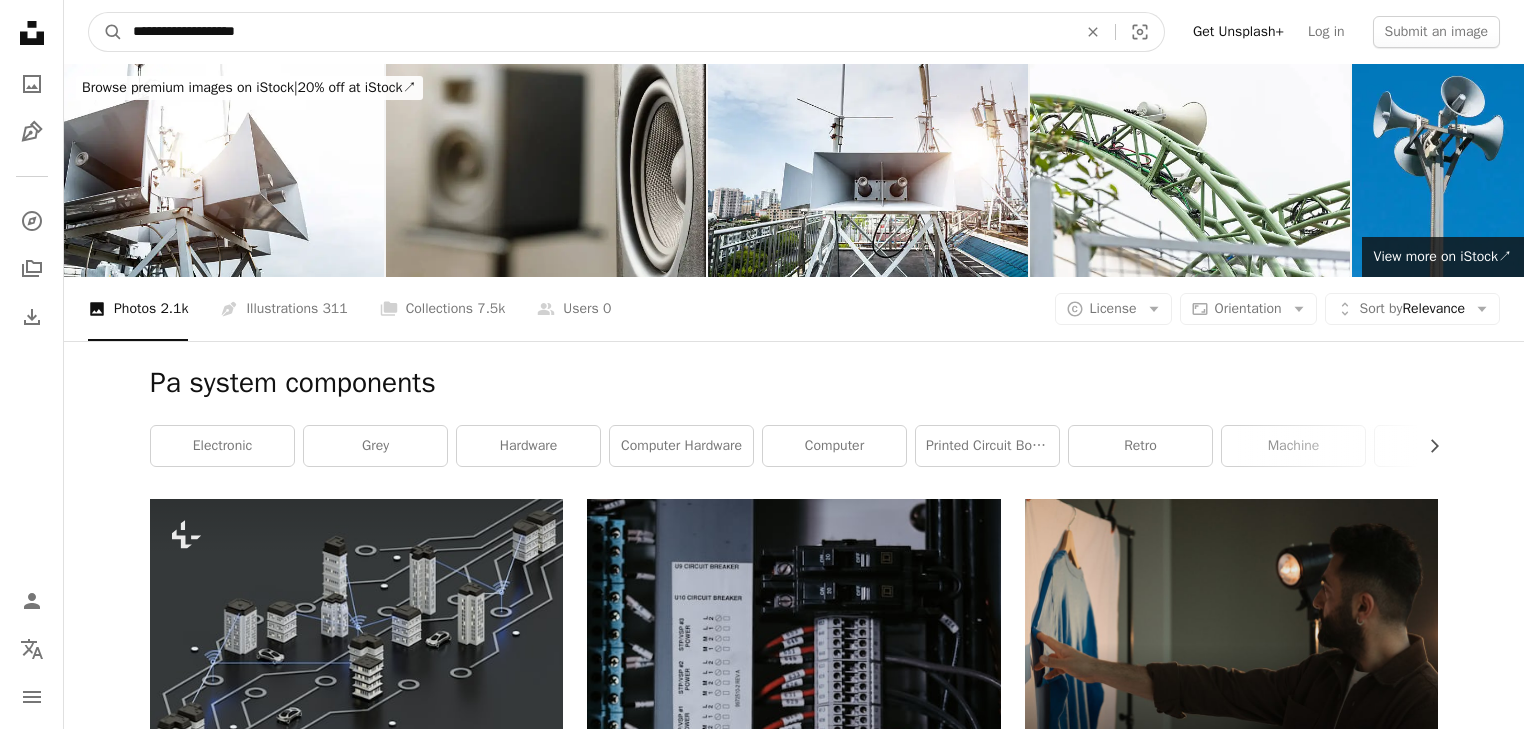 drag, startPoint x: 204, startPoint y: 37, endPoint x: 298, endPoint y: 40, distance: 94.04786 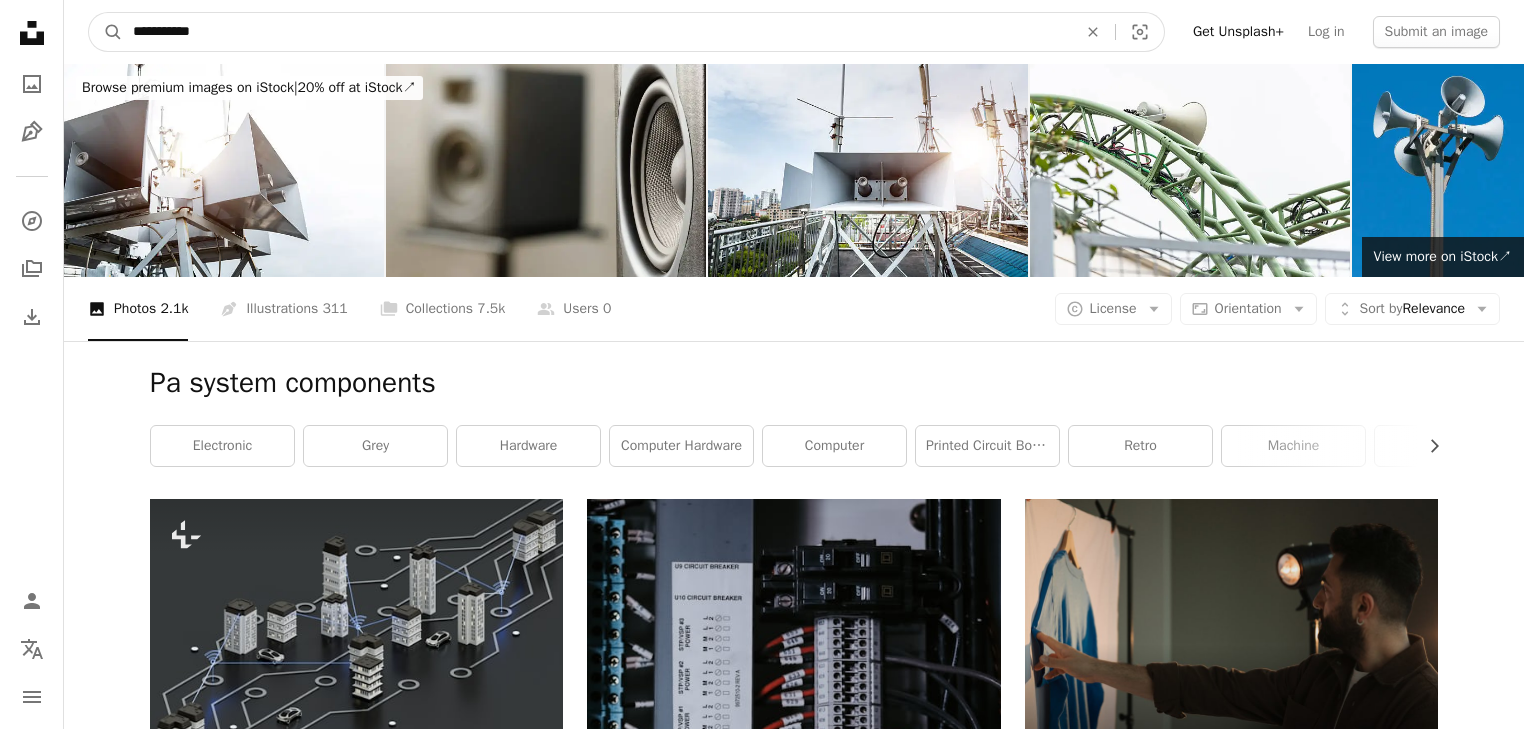 type on "*********" 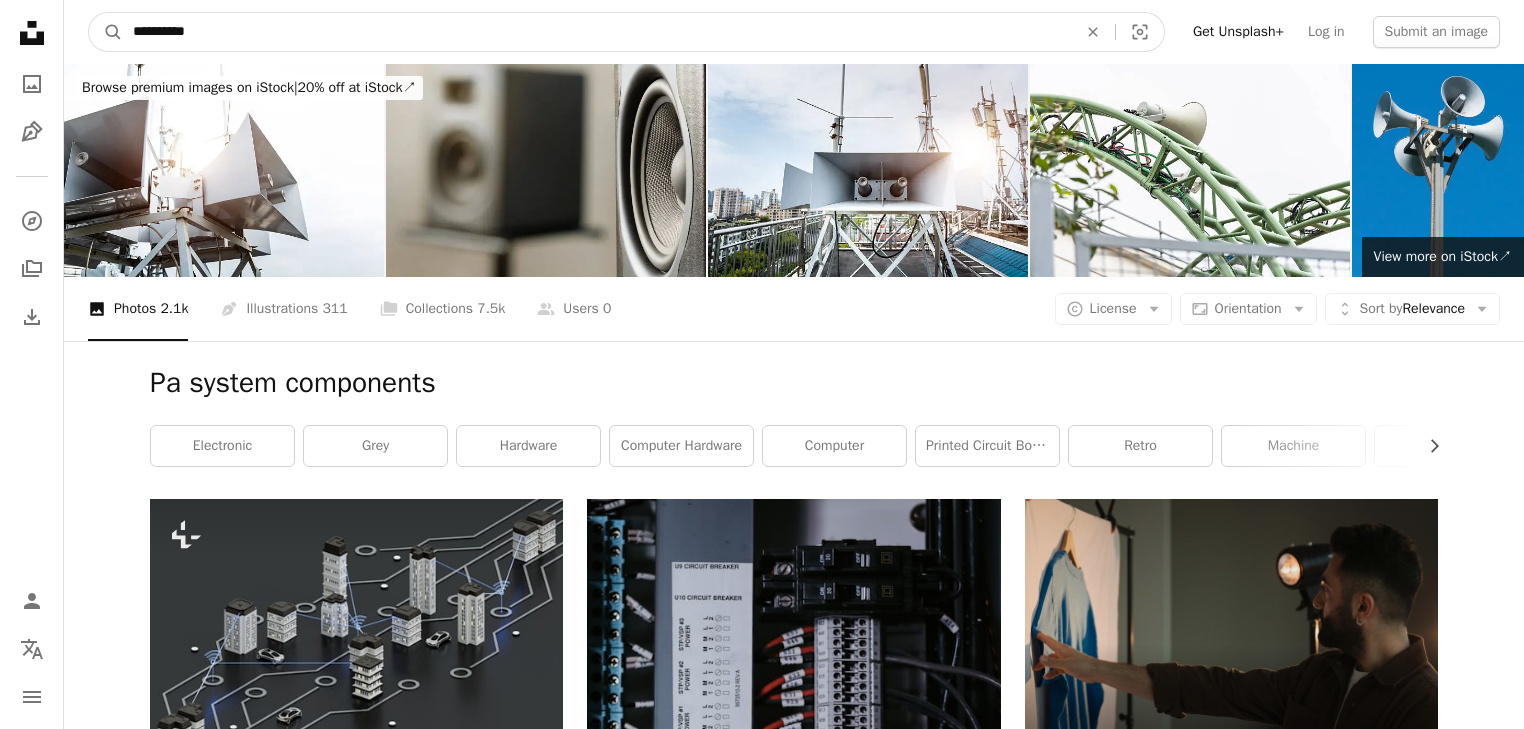 click on "A magnifying glass" at bounding box center (106, 32) 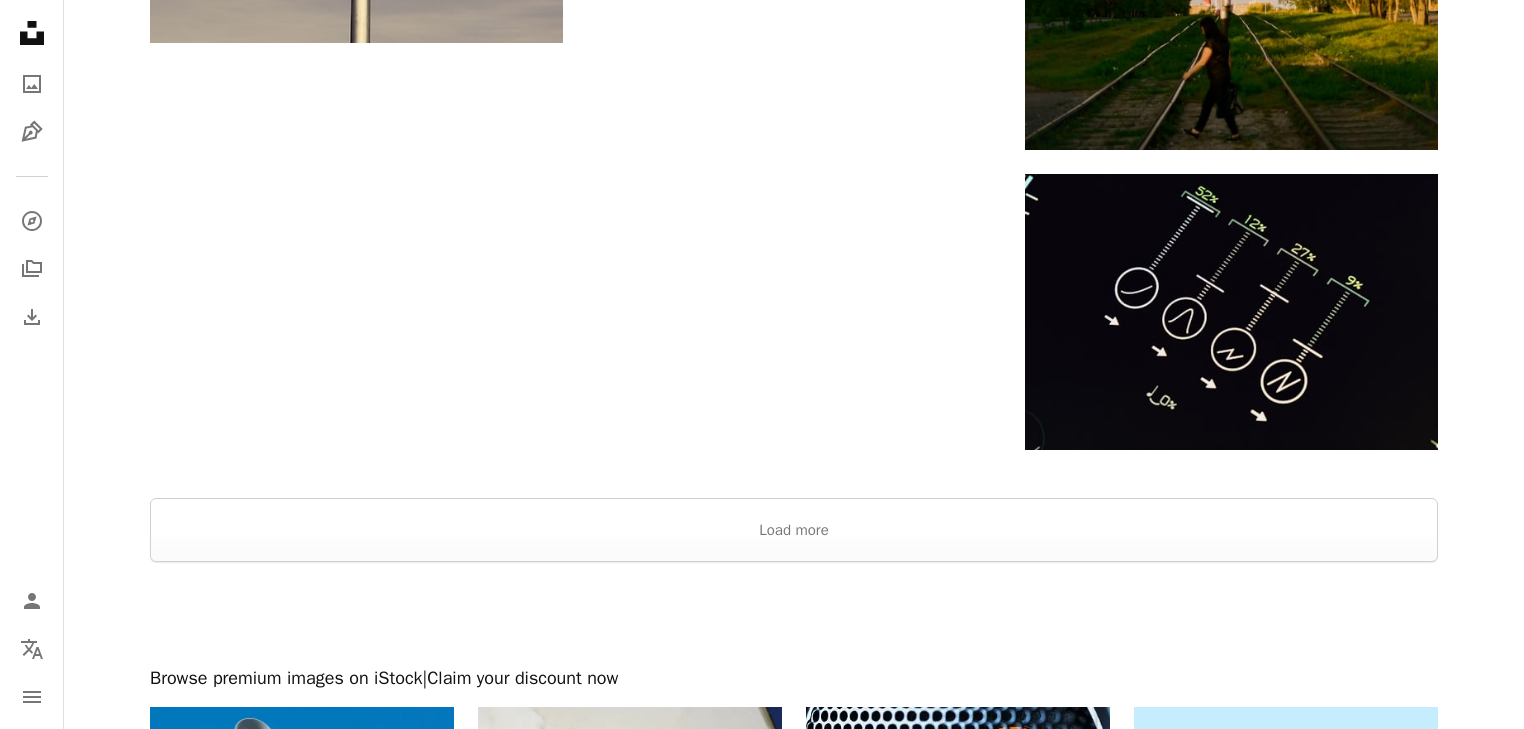 scroll, scrollTop: 3520, scrollLeft: 0, axis: vertical 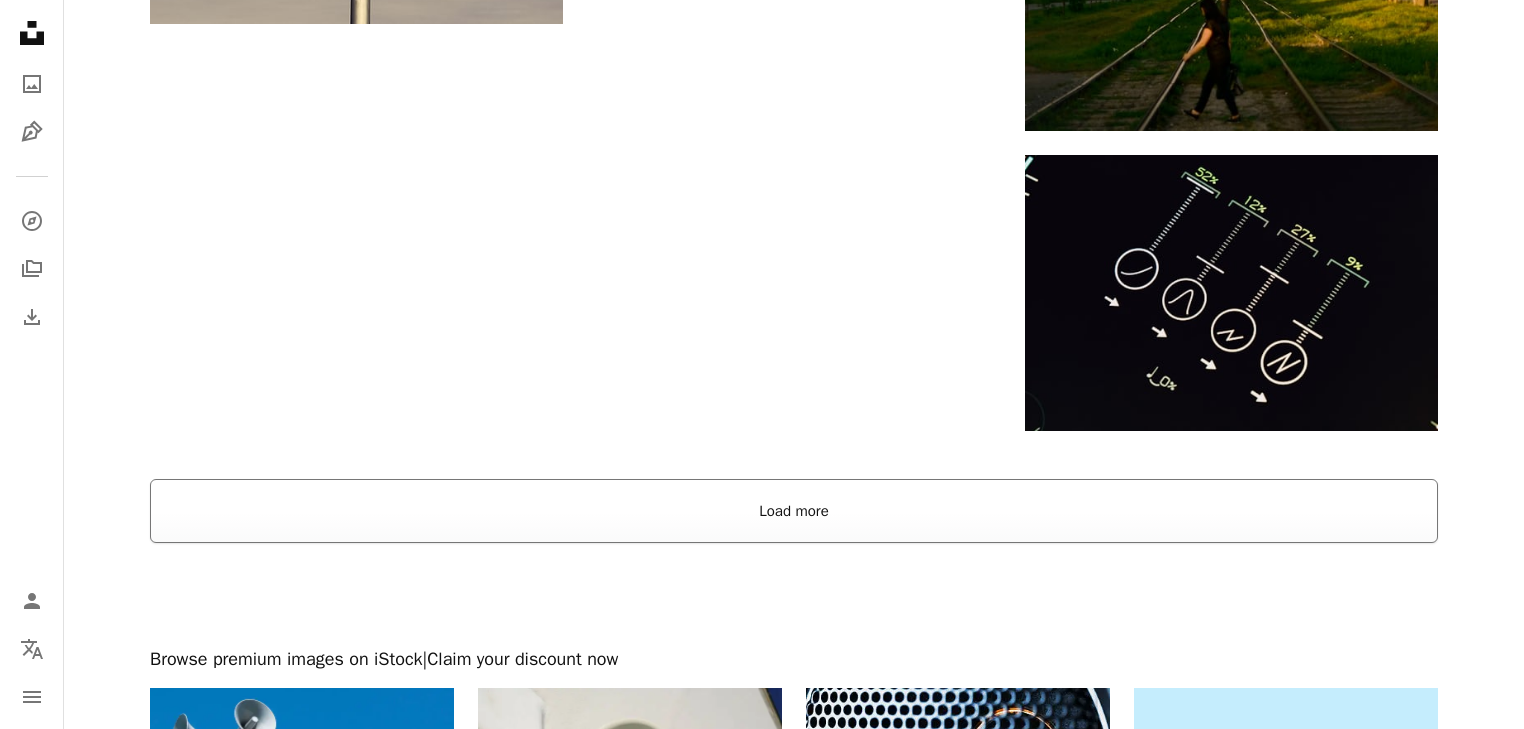click on "Load more" at bounding box center [794, 511] 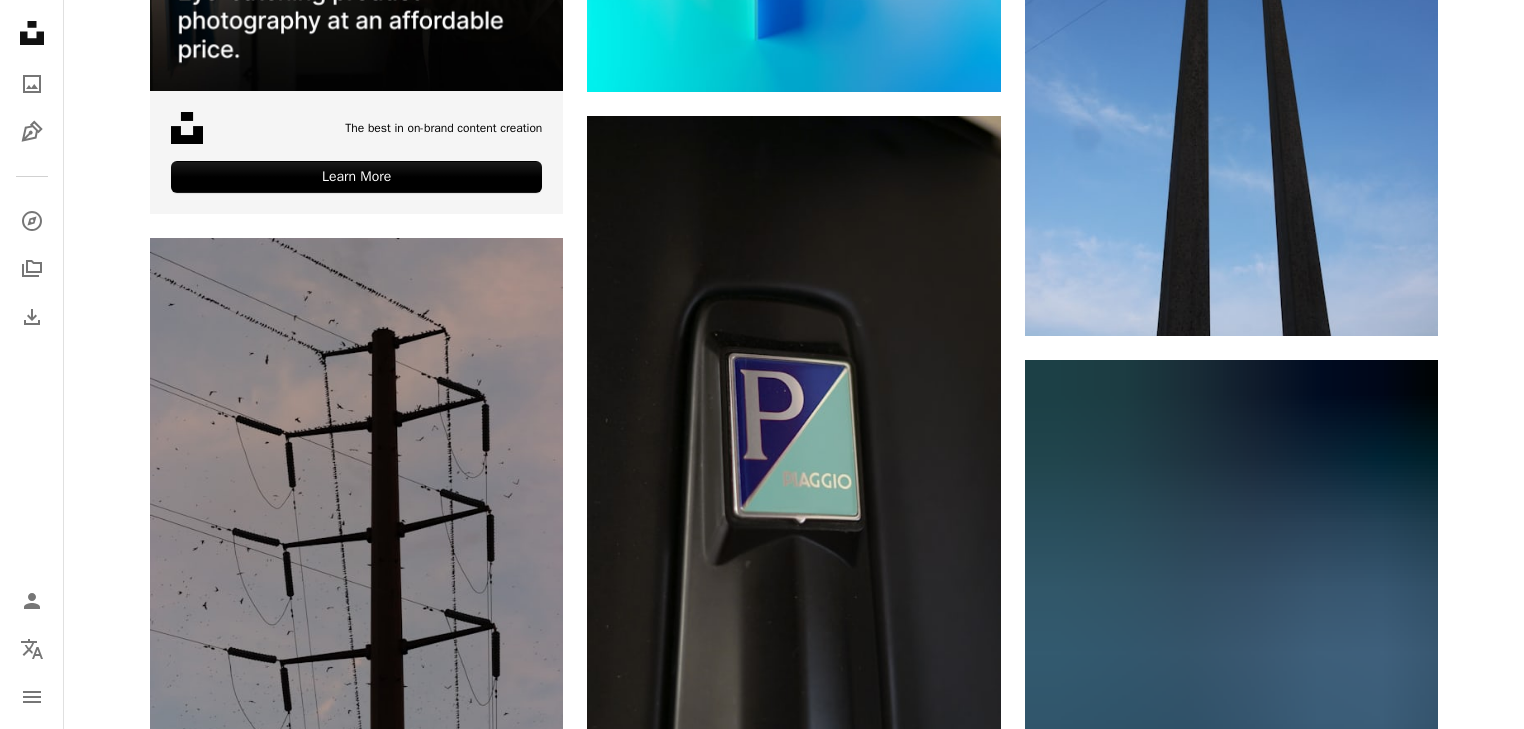 scroll, scrollTop: 5200, scrollLeft: 0, axis: vertical 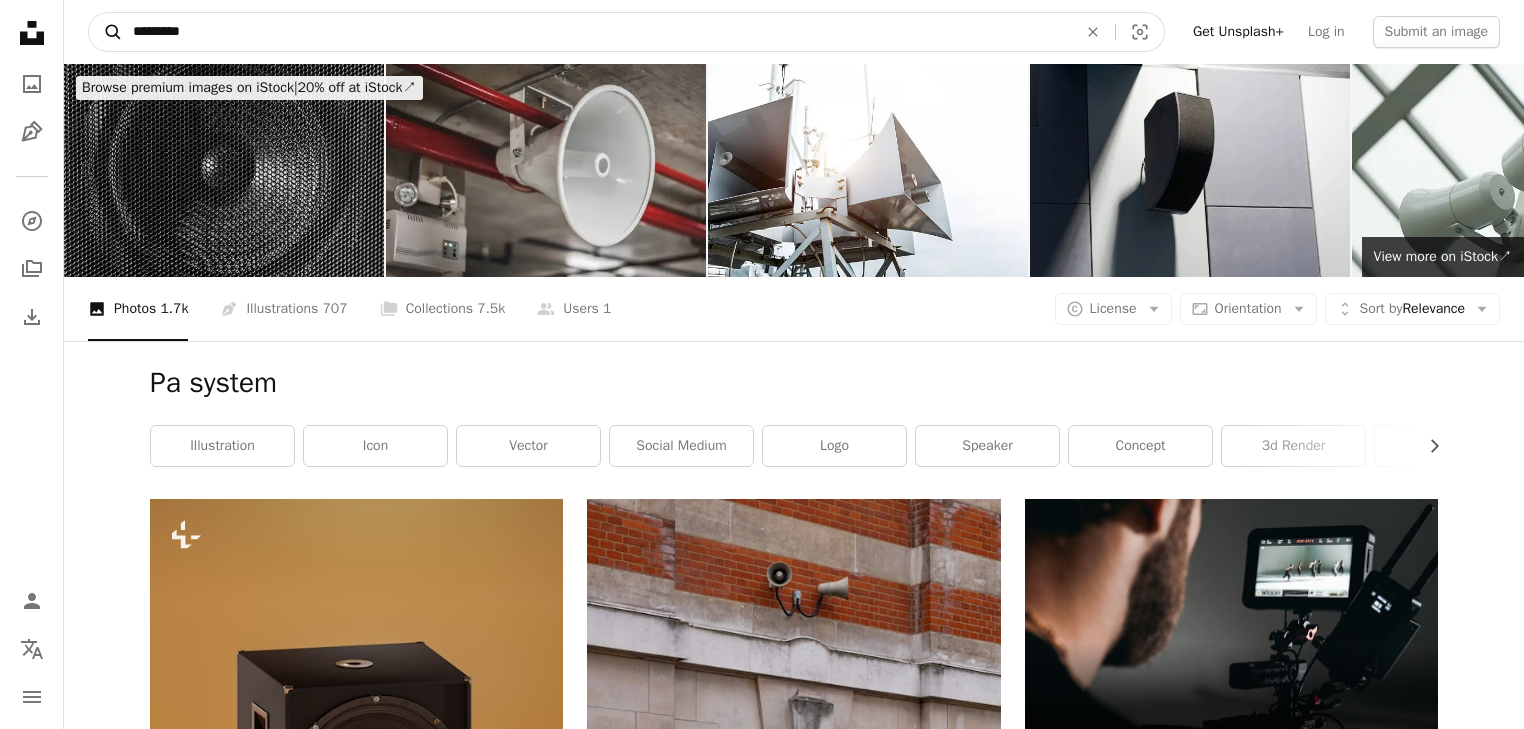 drag, startPoint x: 224, startPoint y: 32, endPoint x: 94, endPoint y: 24, distance: 130.24593 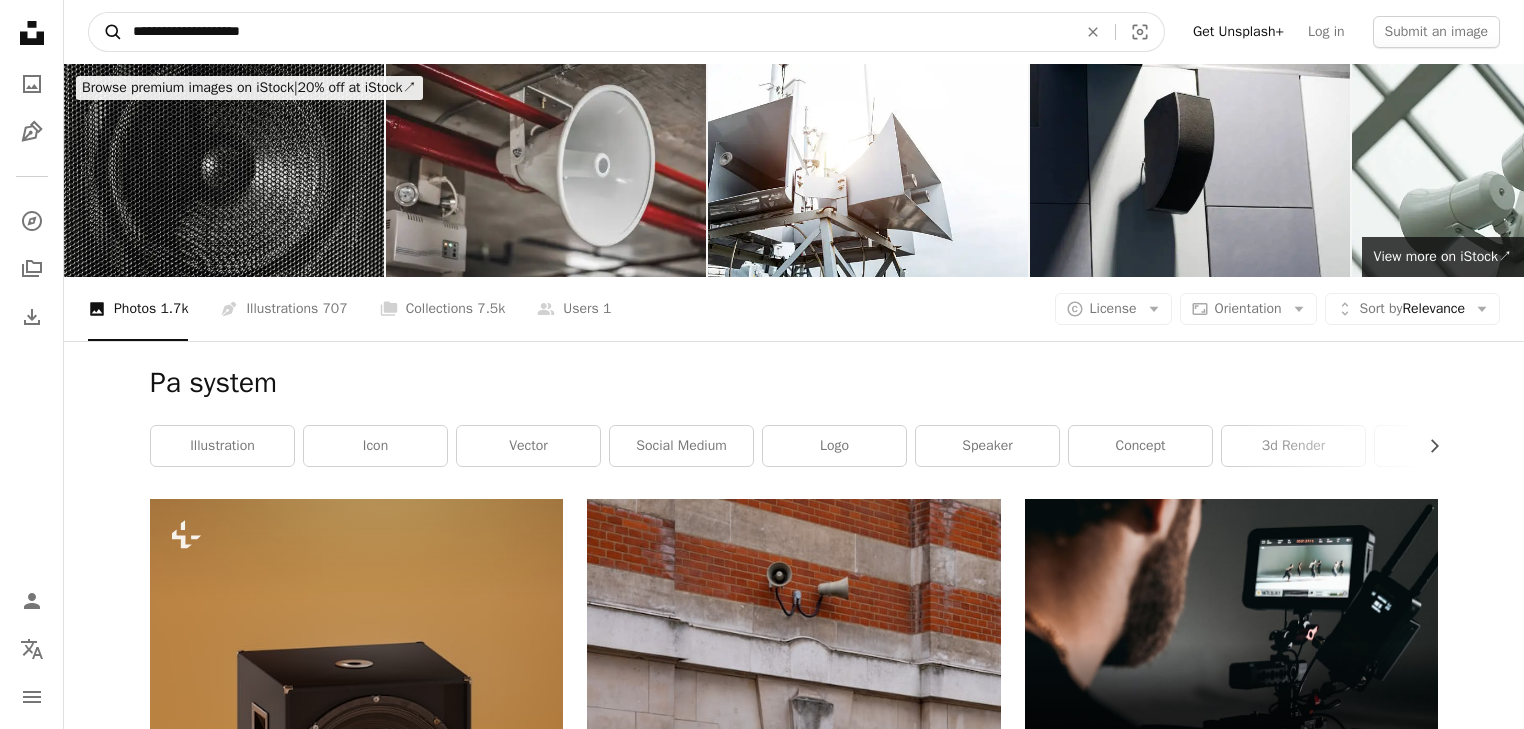 click on "A magnifying glass" at bounding box center [106, 32] 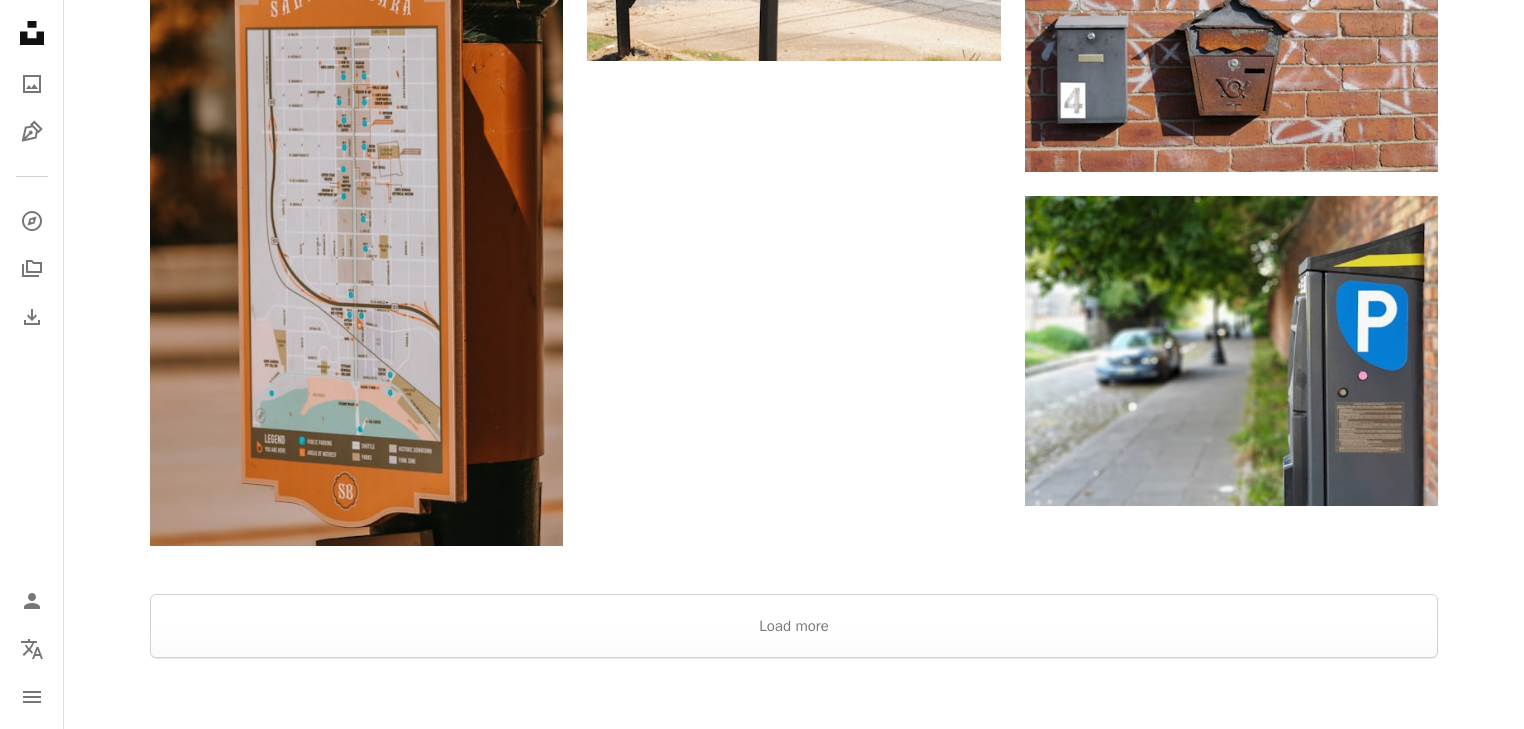 scroll, scrollTop: 3120, scrollLeft: 0, axis: vertical 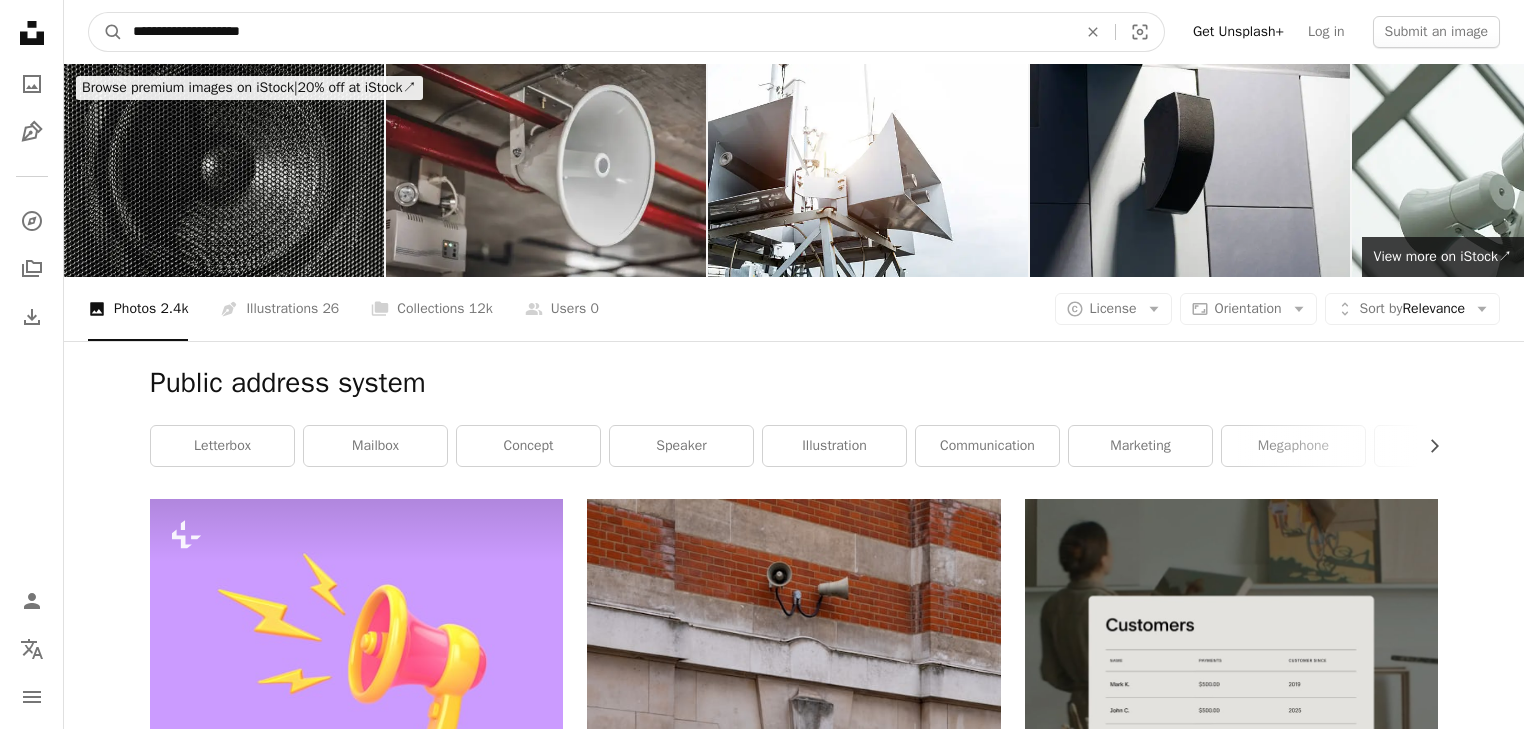 drag, startPoint x: 525, startPoint y: 26, endPoint x: 72, endPoint y: 41, distance: 453.2483 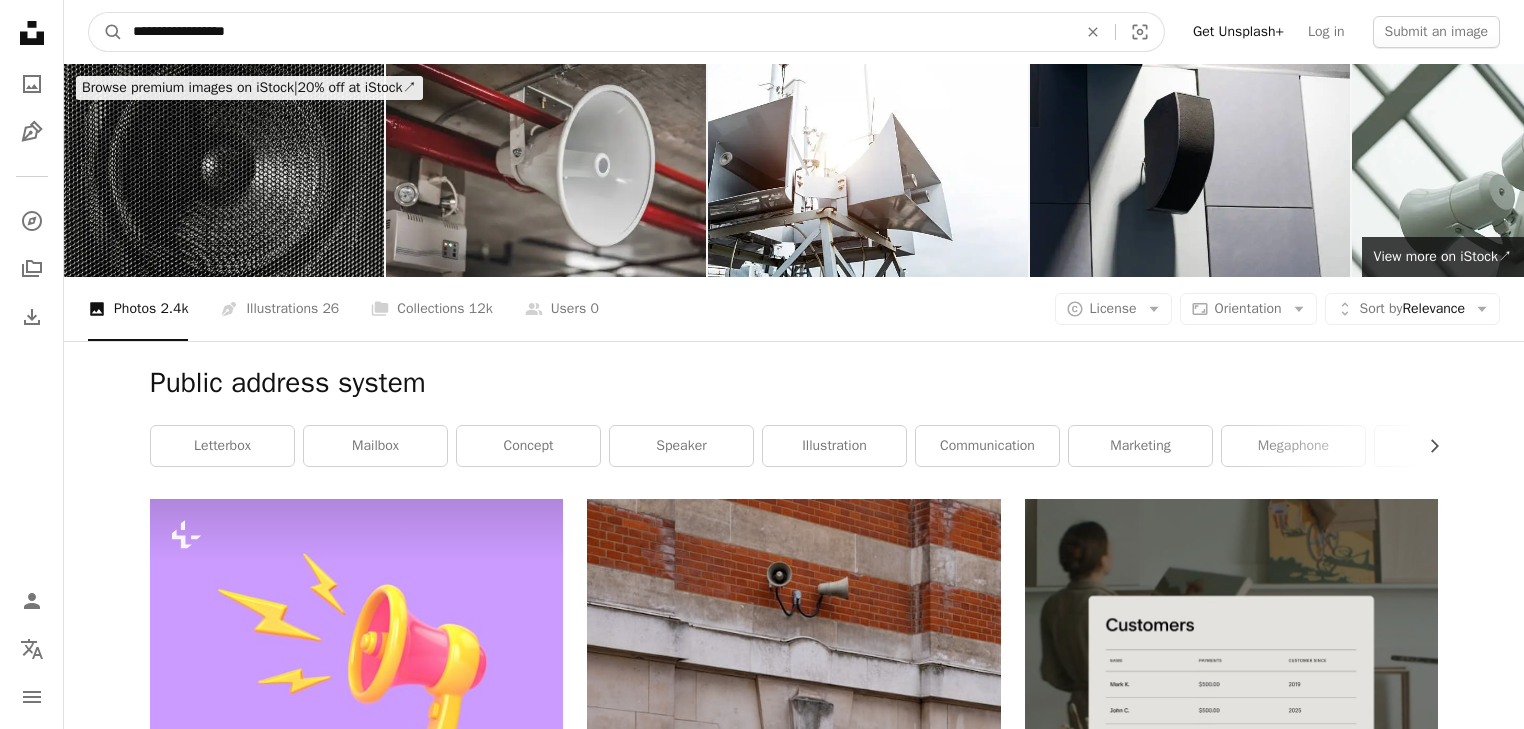 type on "**********" 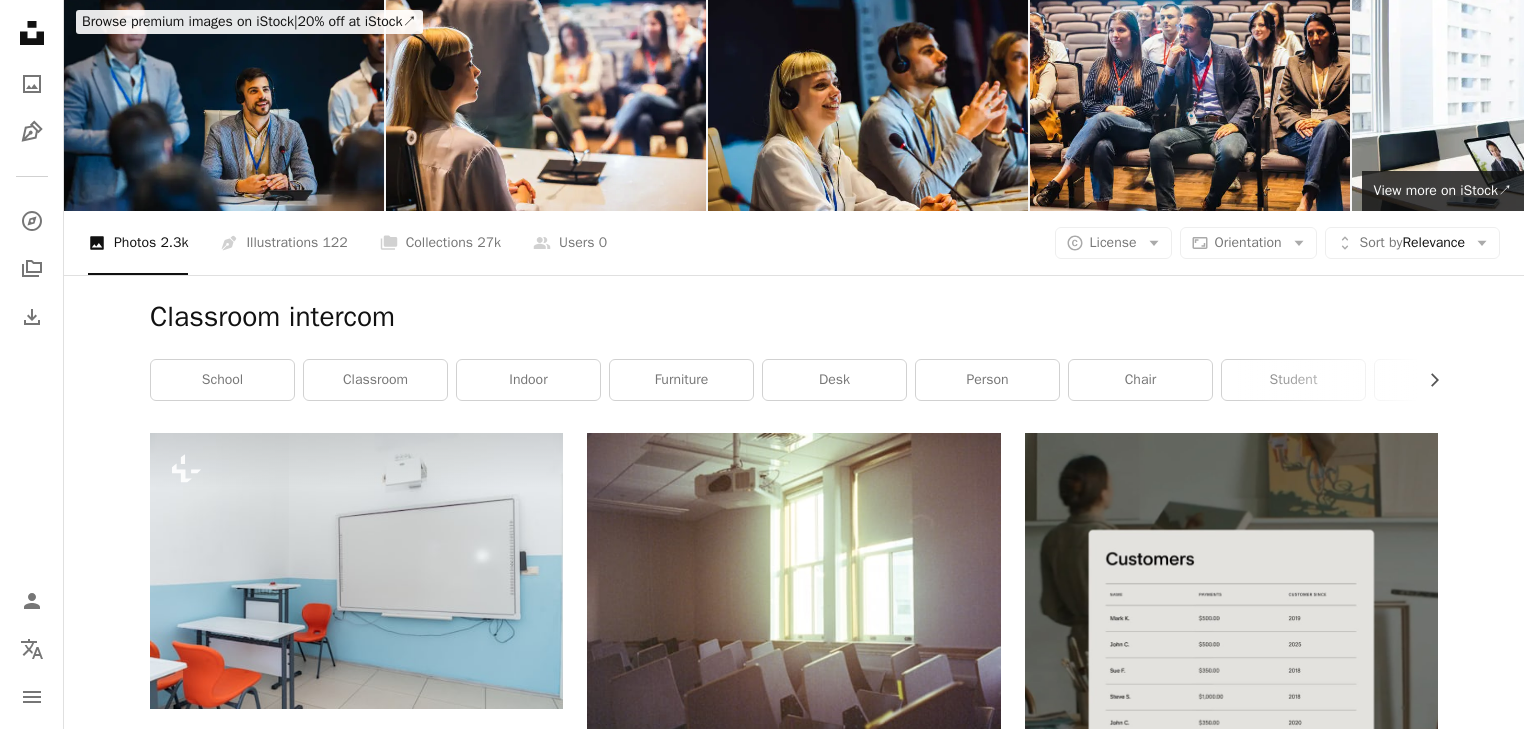 scroll, scrollTop: 0, scrollLeft: 0, axis: both 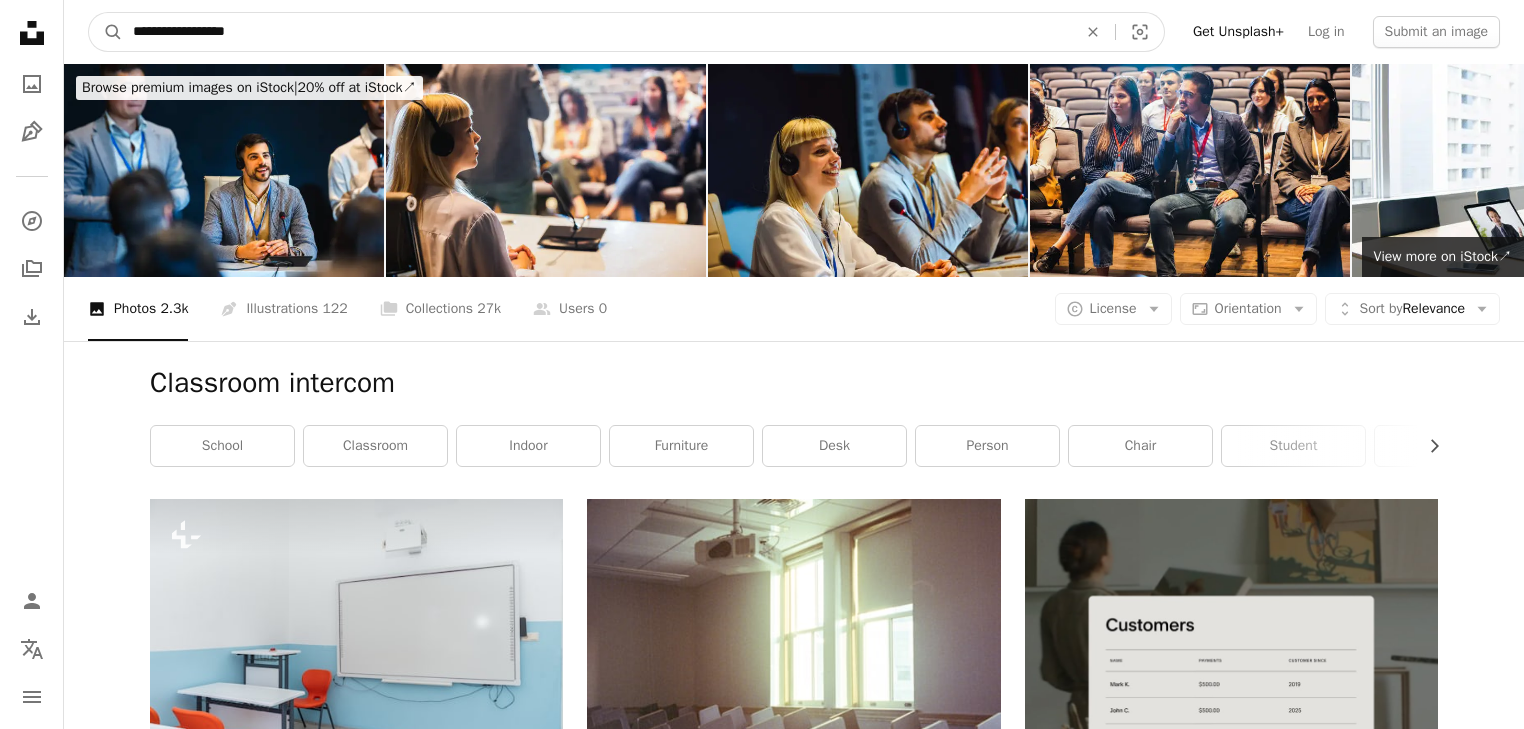 drag, startPoint x: 200, startPoint y: 29, endPoint x: 77, endPoint y: 36, distance: 123.19903 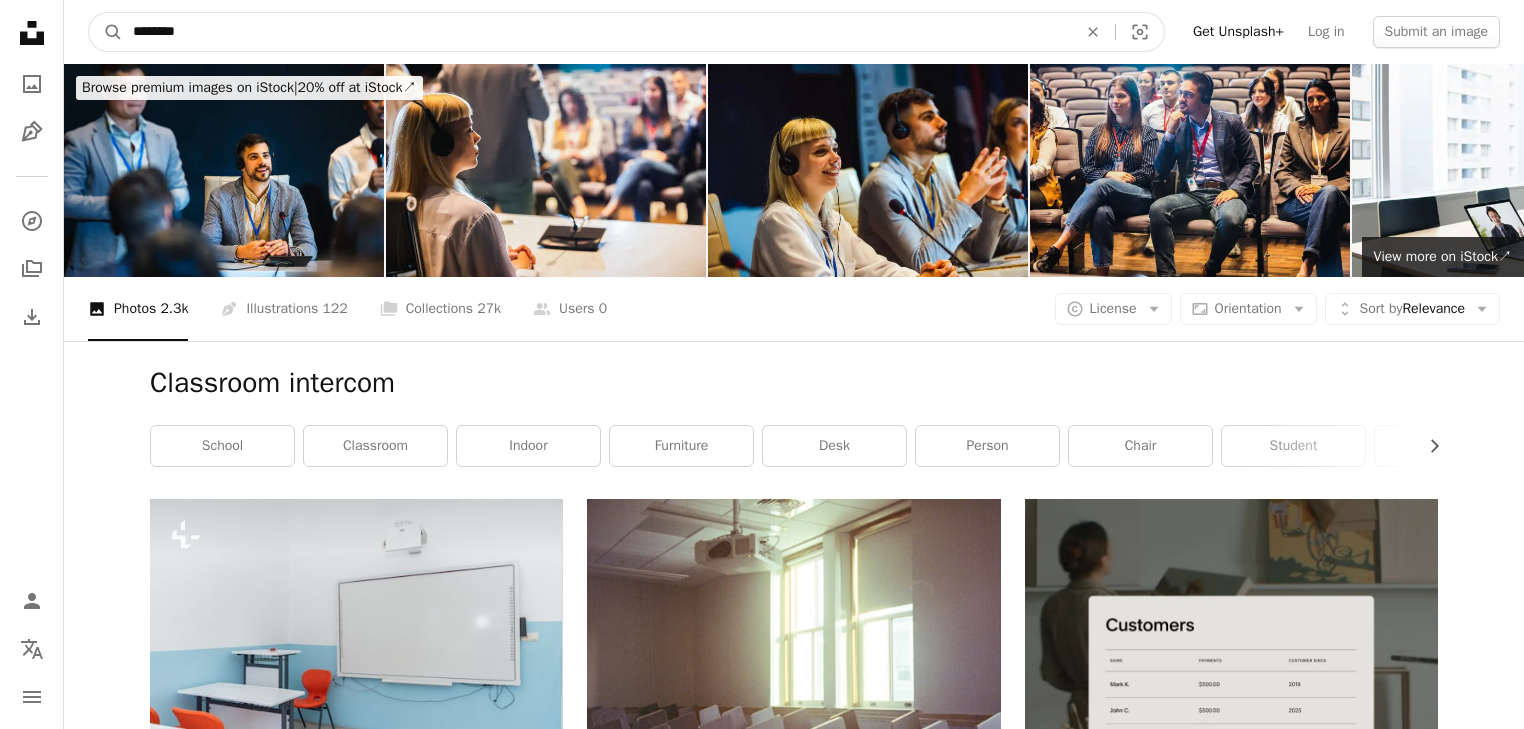 type on "********" 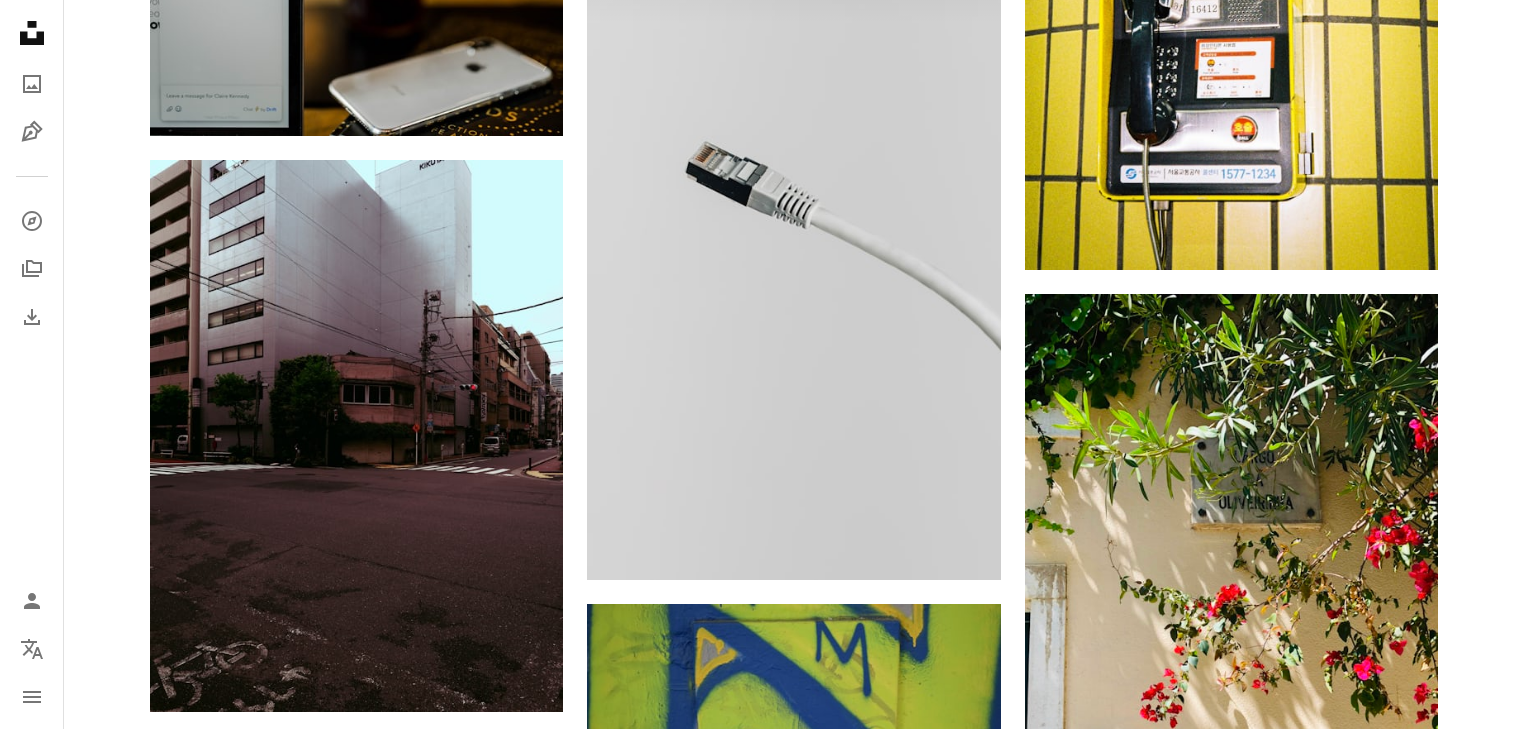 scroll, scrollTop: 2960, scrollLeft: 0, axis: vertical 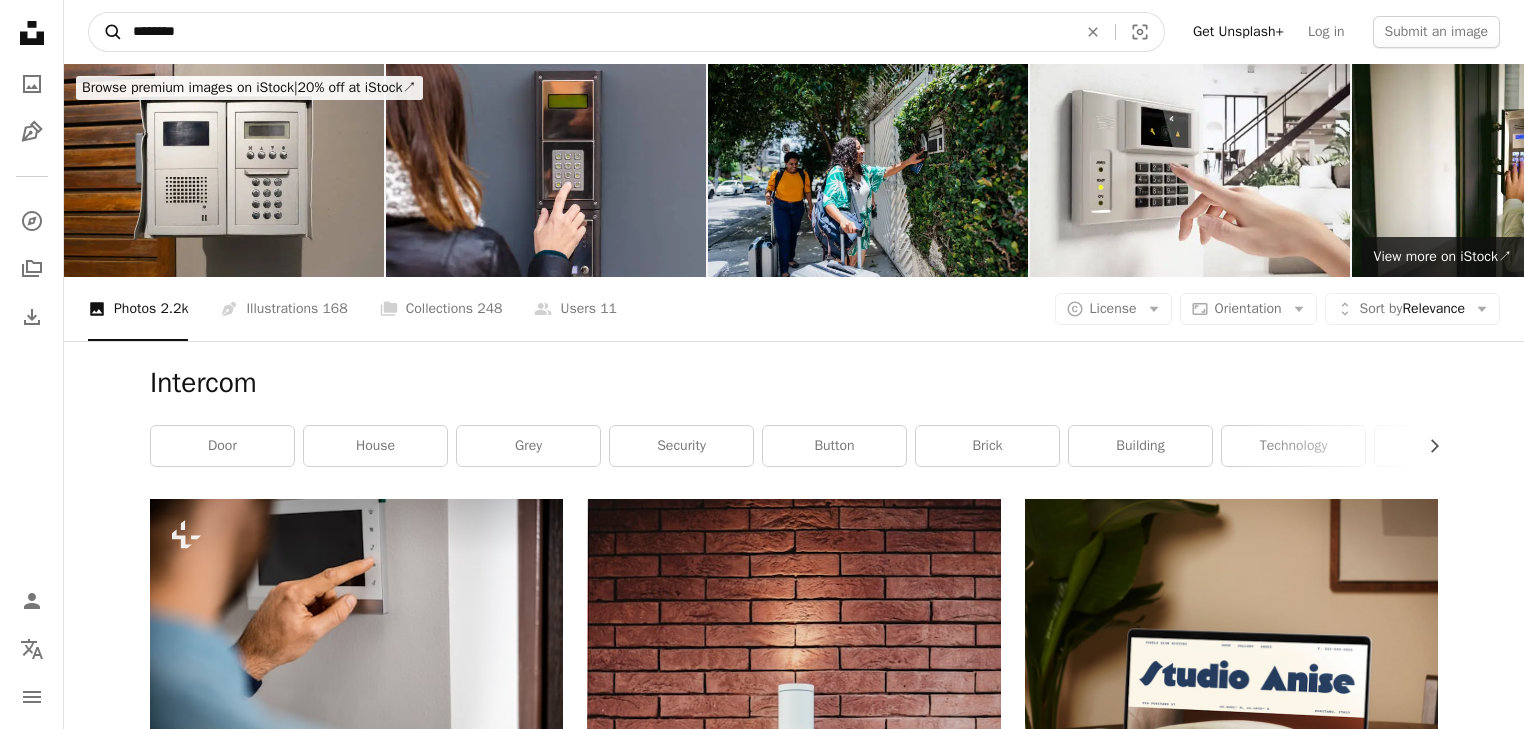 drag, startPoint x: 216, startPoint y: 33, endPoint x: 120, endPoint y: 21, distance: 96.74709 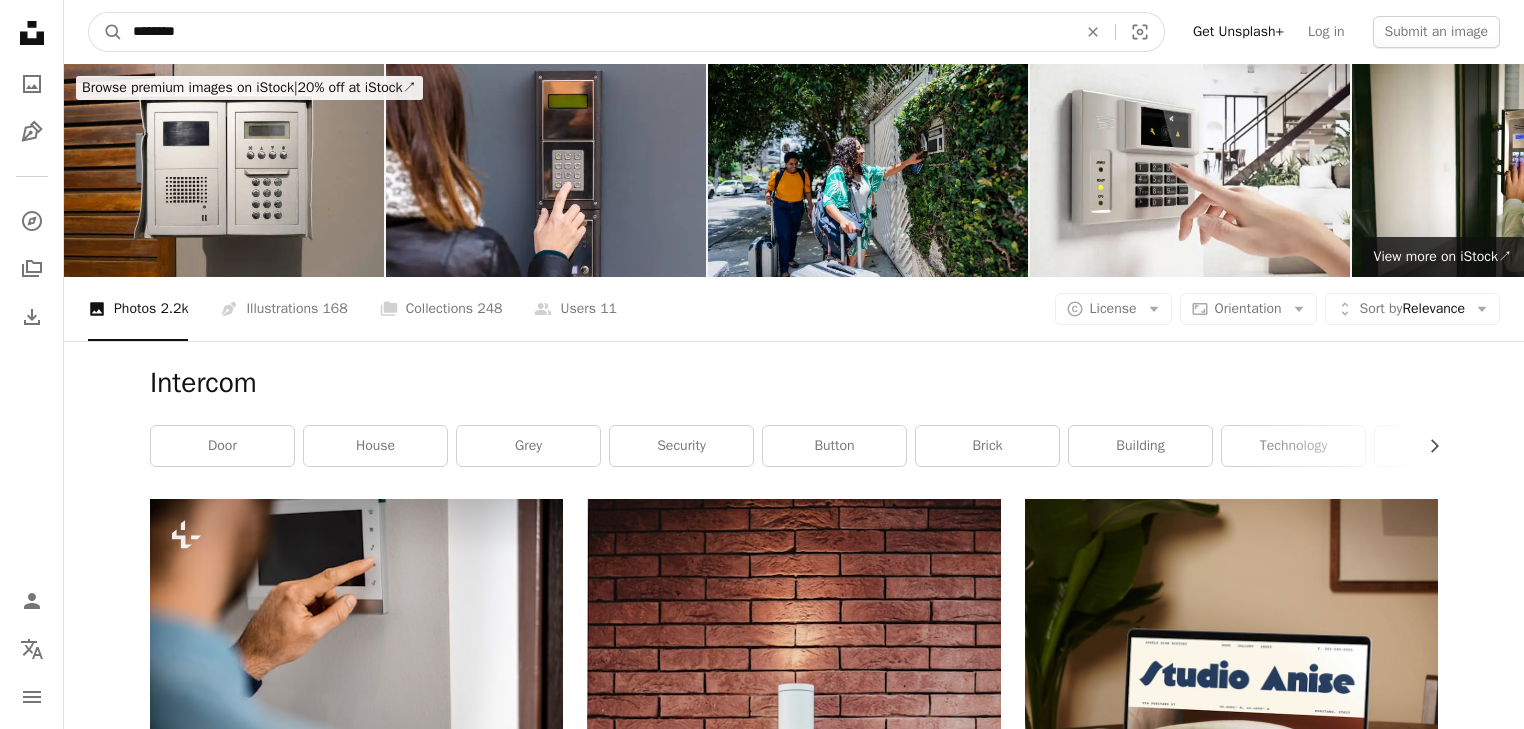 paste on "********" 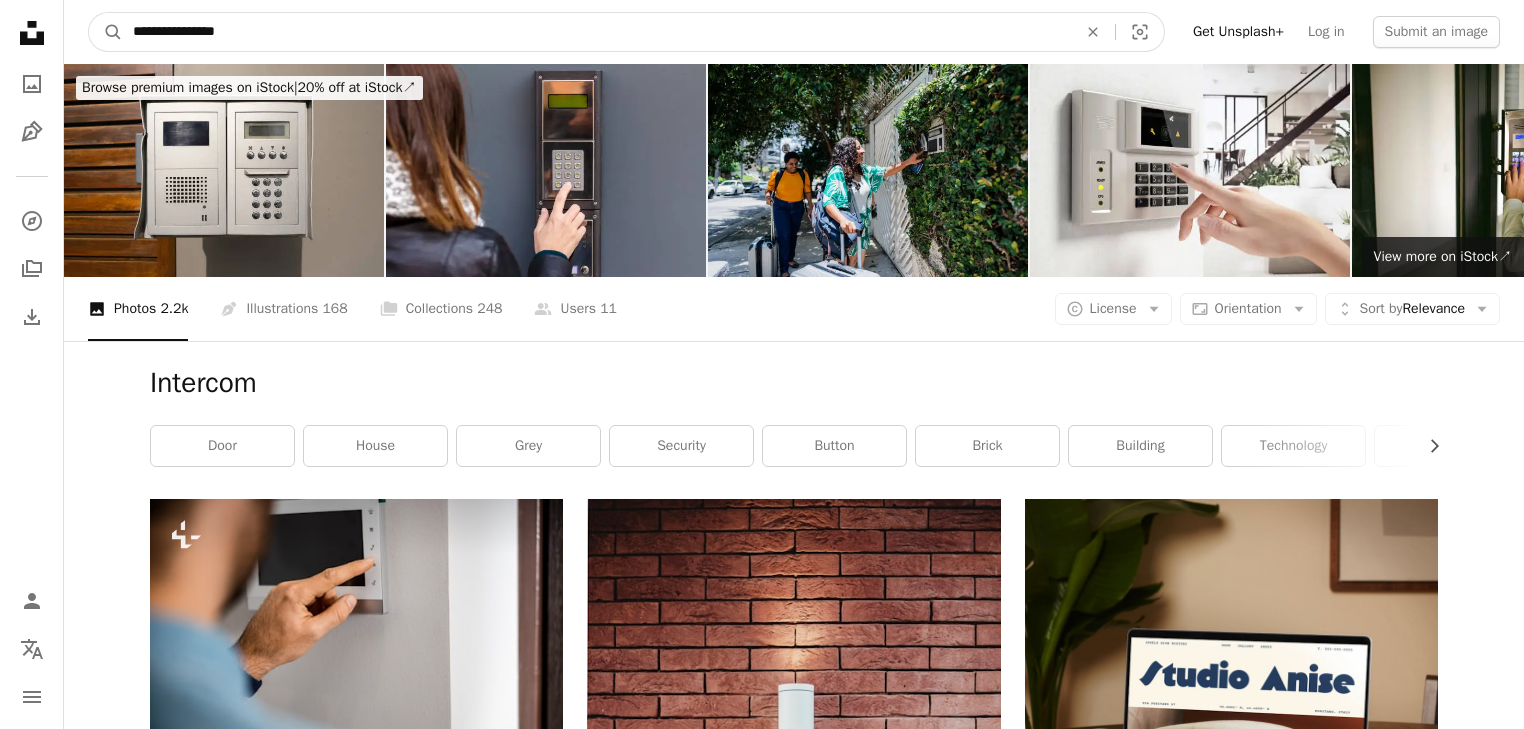 click on "A magnifying glass" at bounding box center (106, 32) 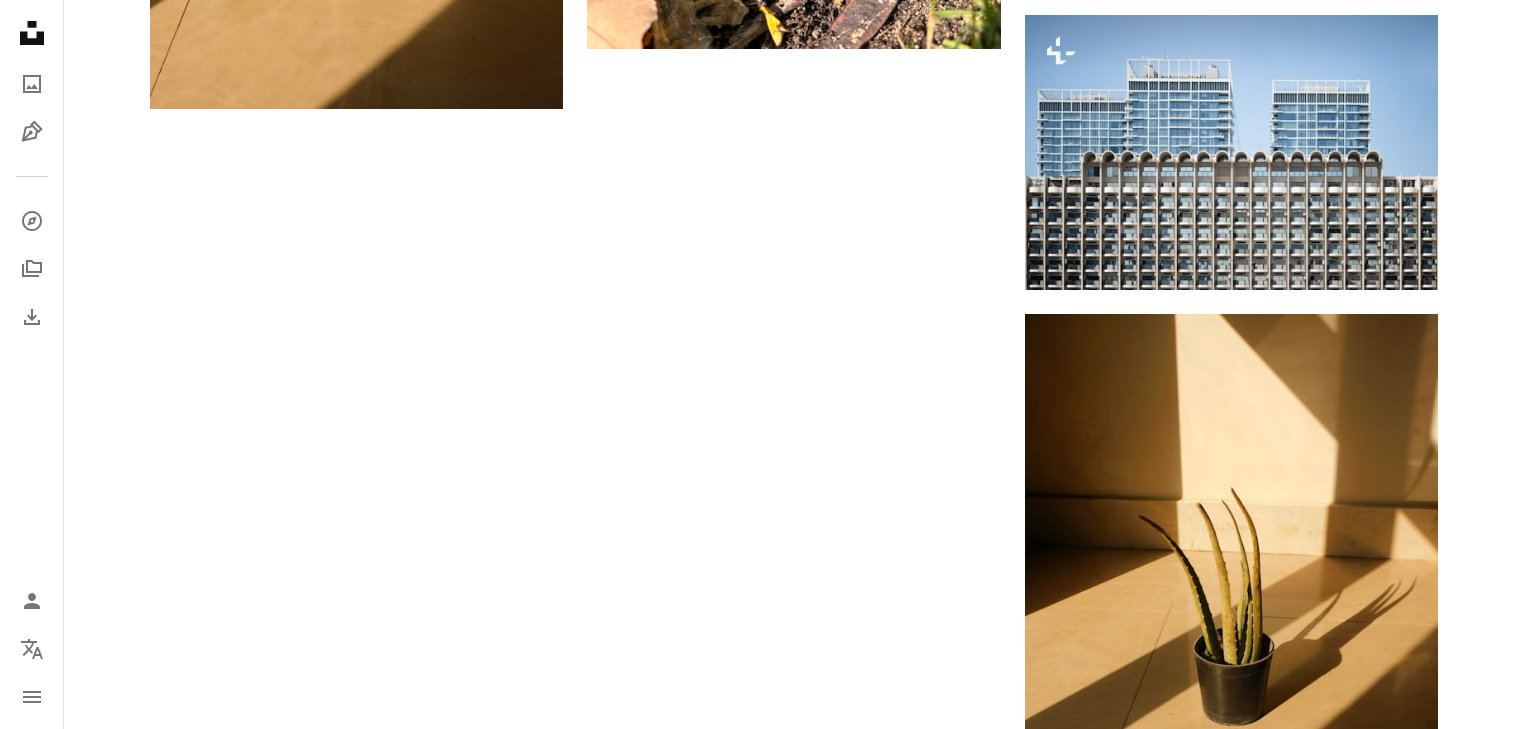 scroll, scrollTop: 2800, scrollLeft: 0, axis: vertical 